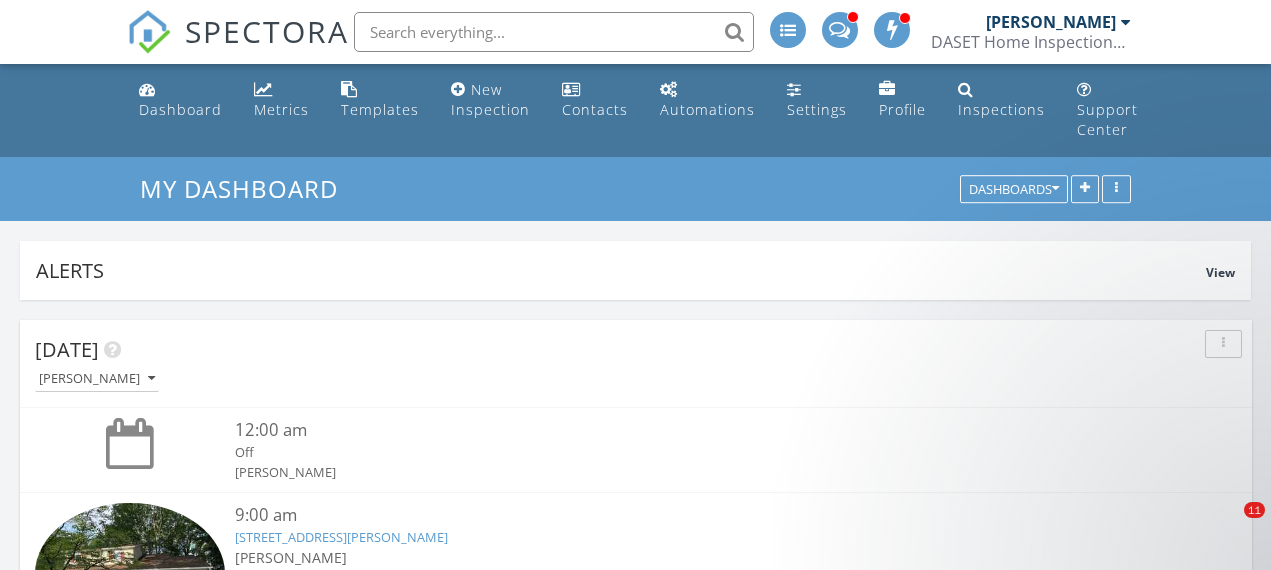scroll, scrollTop: 0, scrollLeft: 0, axis: both 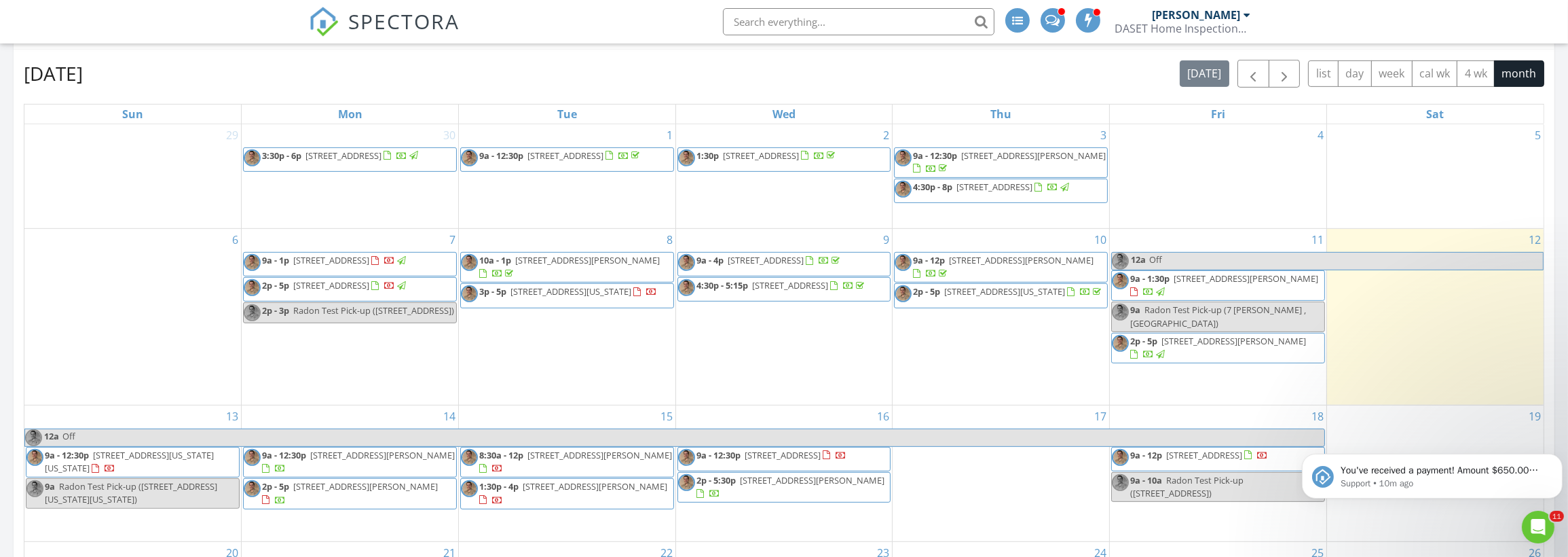 click on "62 Lazy Brook Rd, Flemington 08822" at bounding box center (331, 260) 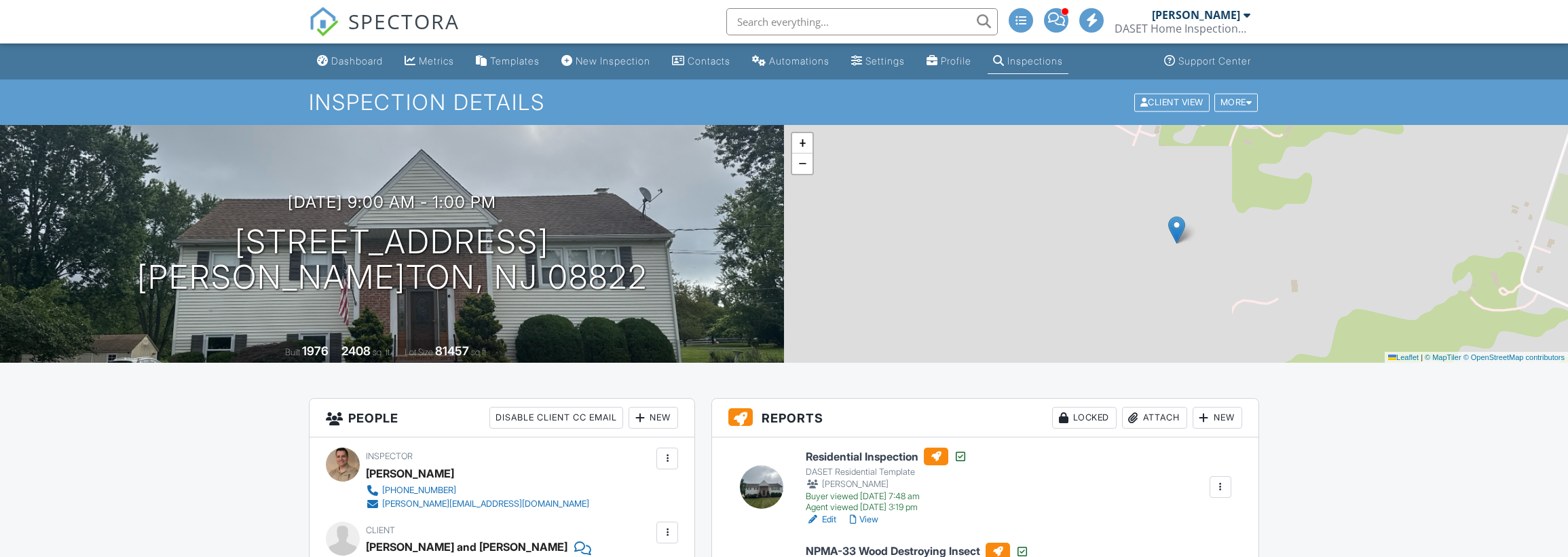 scroll, scrollTop: 0, scrollLeft: 0, axis: both 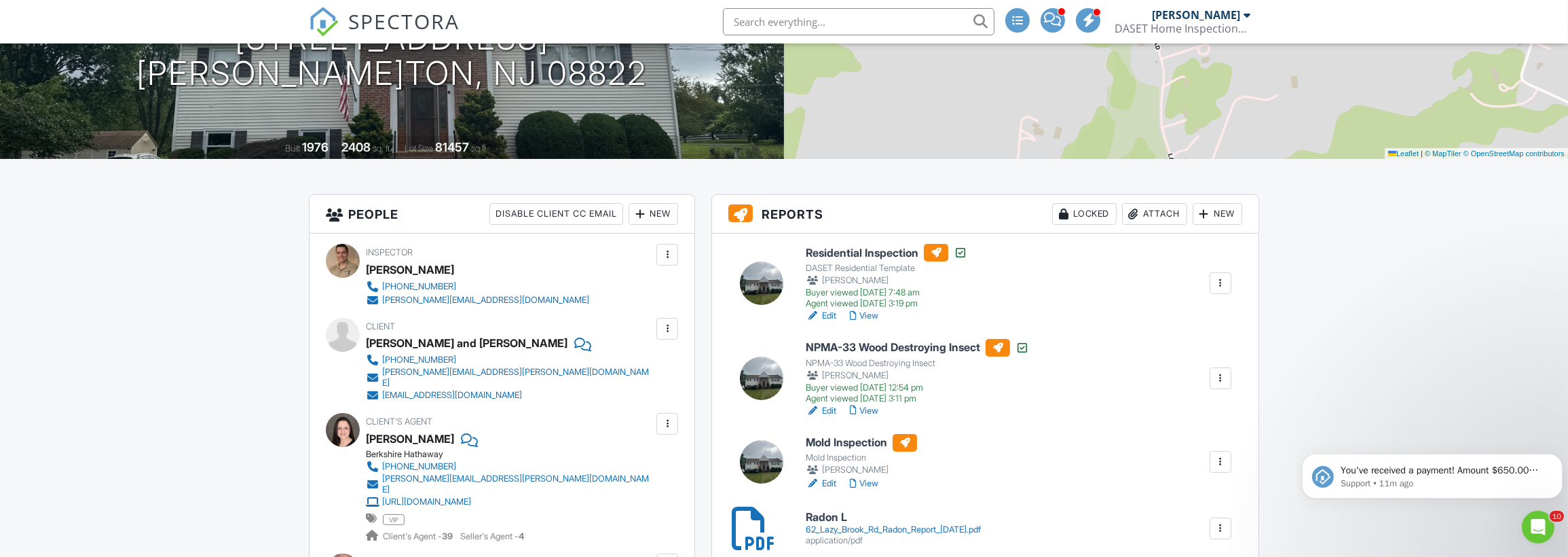 click on "View" at bounding box center [864, 316] 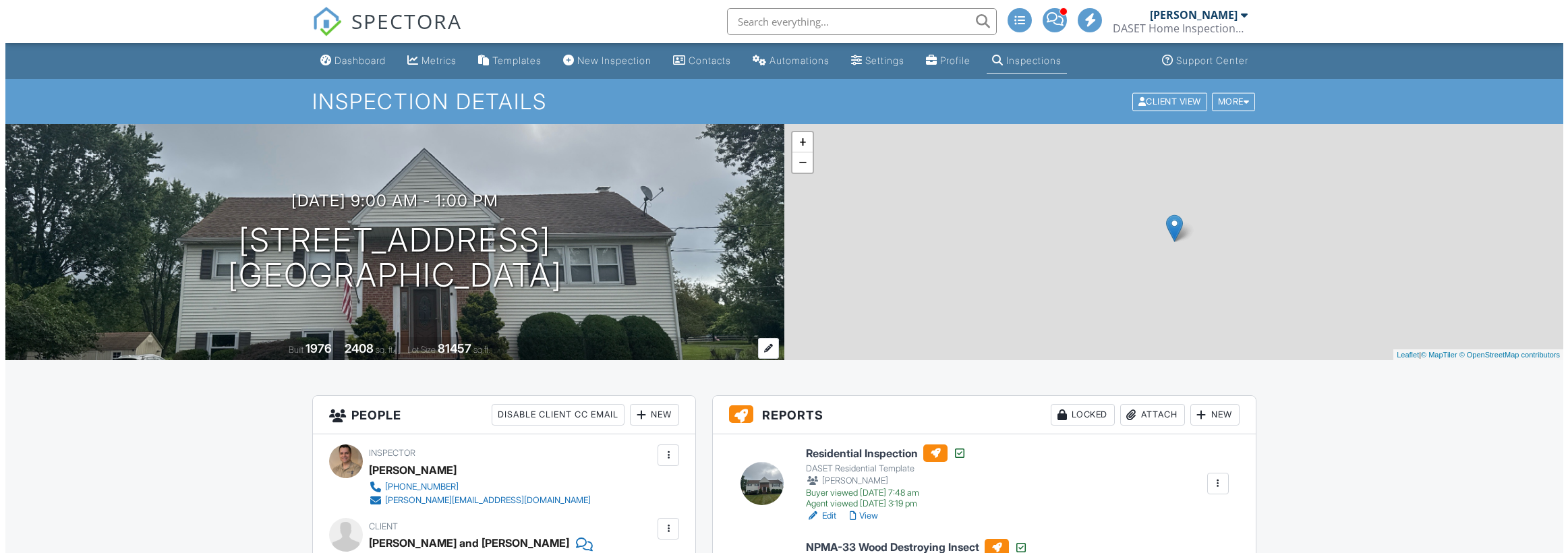 scroll, scrollTop: 0, scrollLeft: 0, axis: both 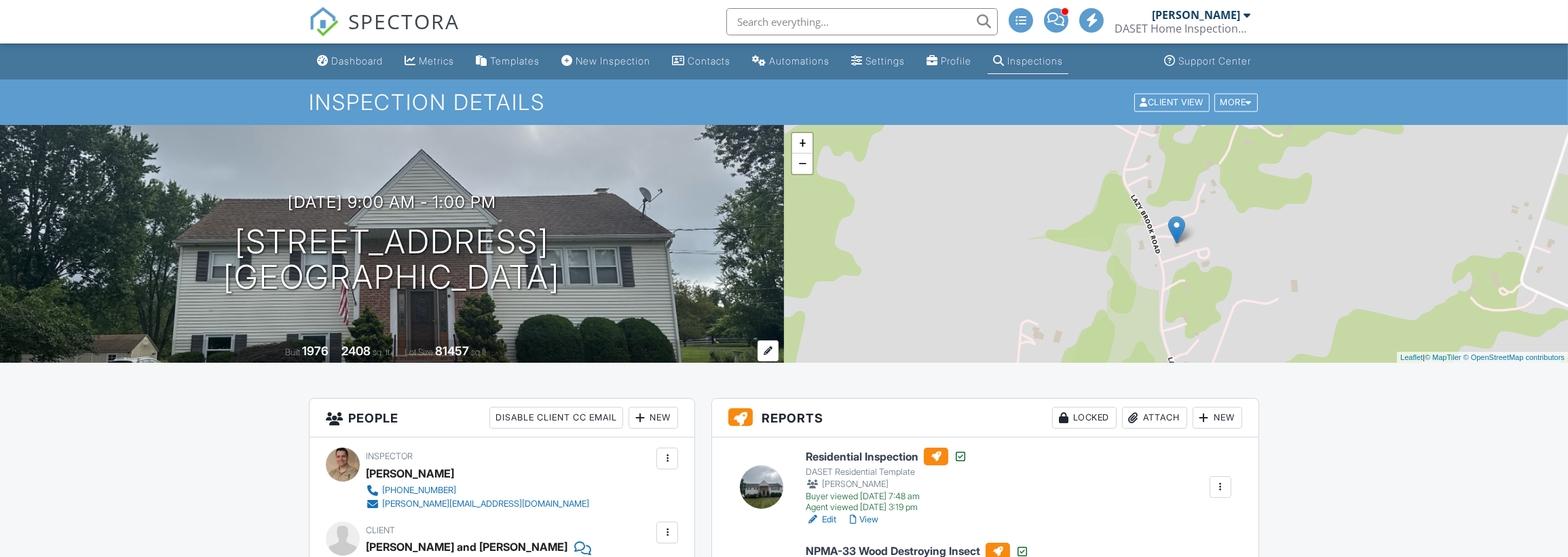 click on "81457" at bounding box center [452, 351] 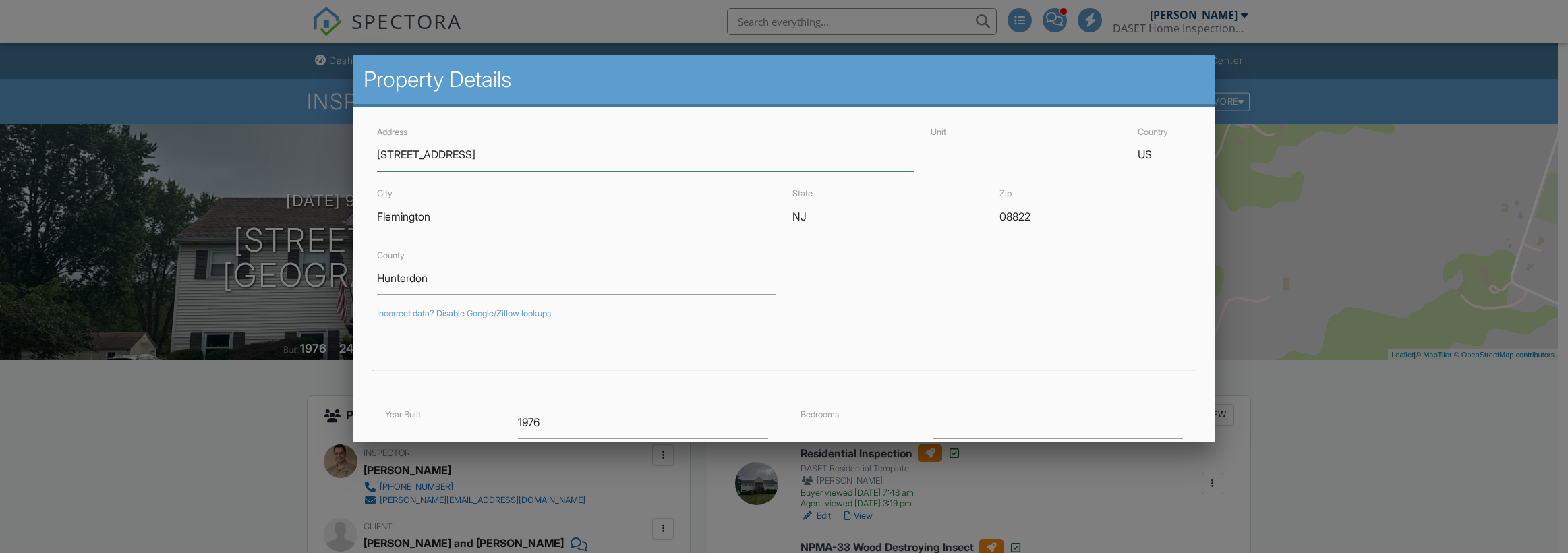 scroll, scrollTop: 0, scrollLeft: 0, axis: both 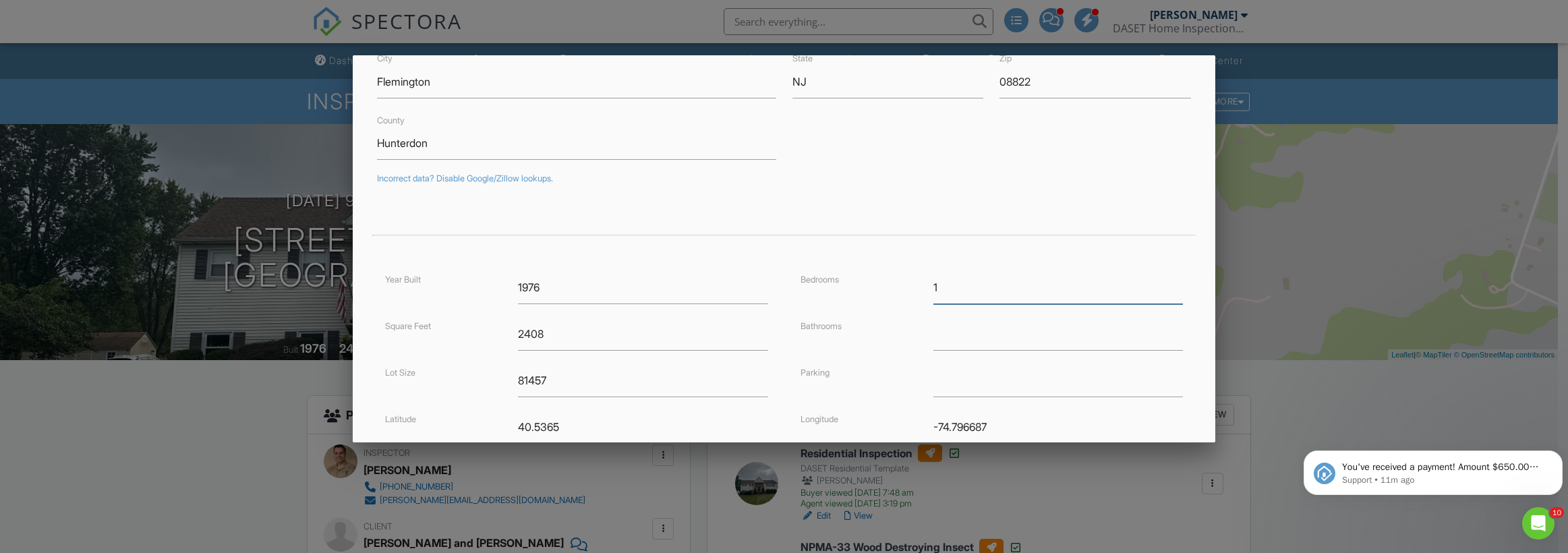 click on "1" at bounding box center [1058, 287] 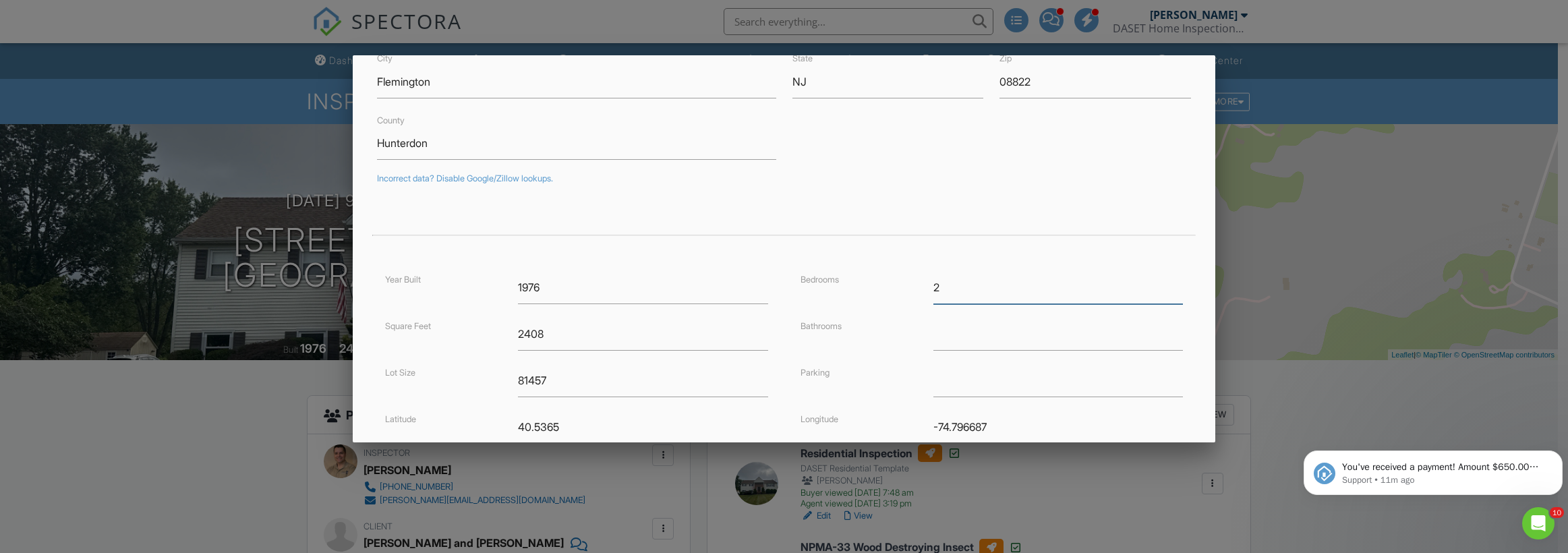 click on "2" at bounding box center (1058, 287) 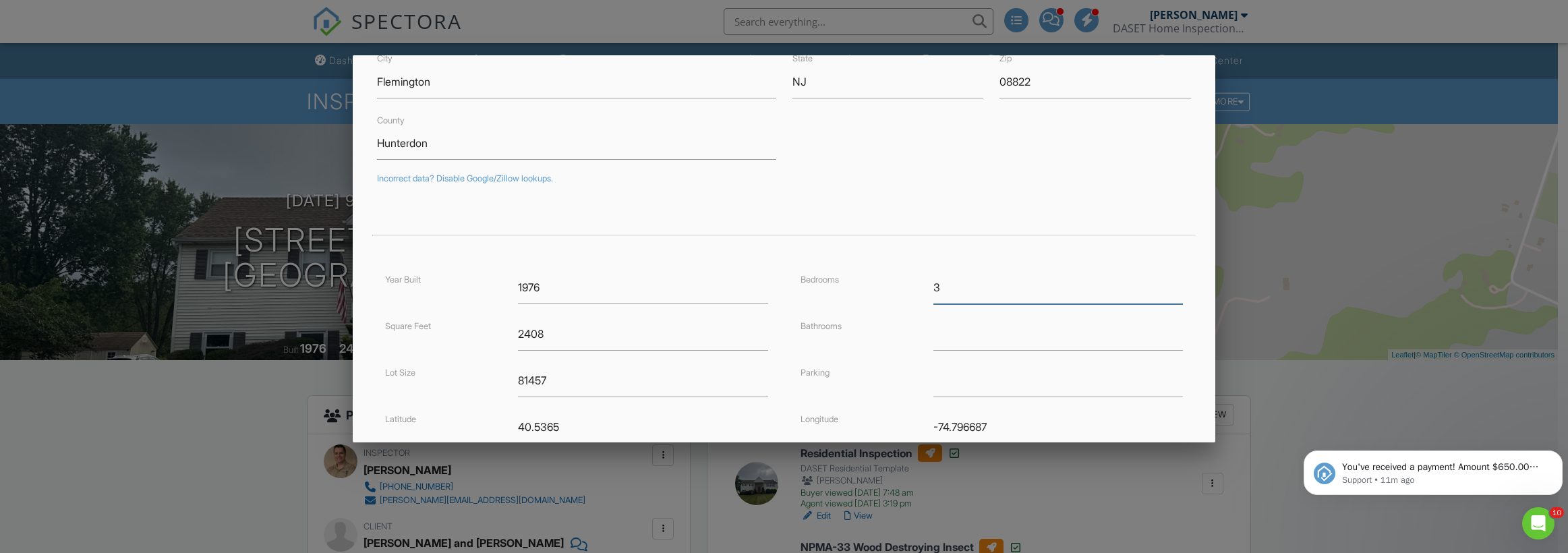 click on "3" at bounding box center [1058, 287] 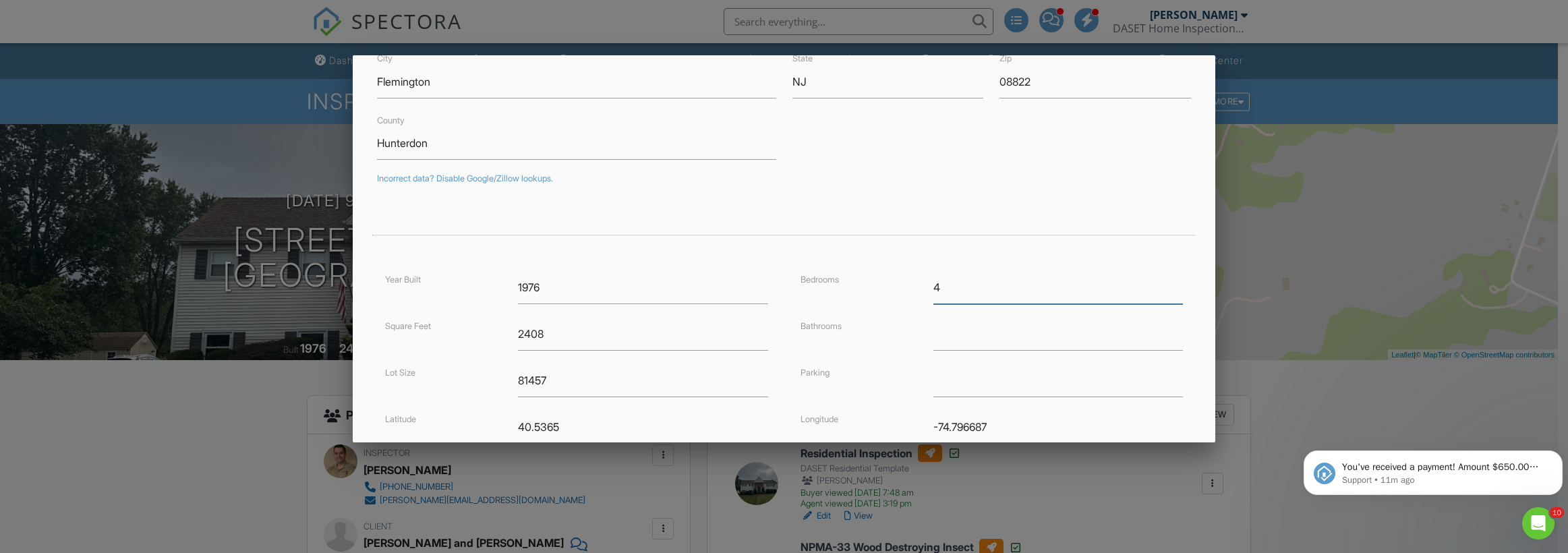 type on "4" 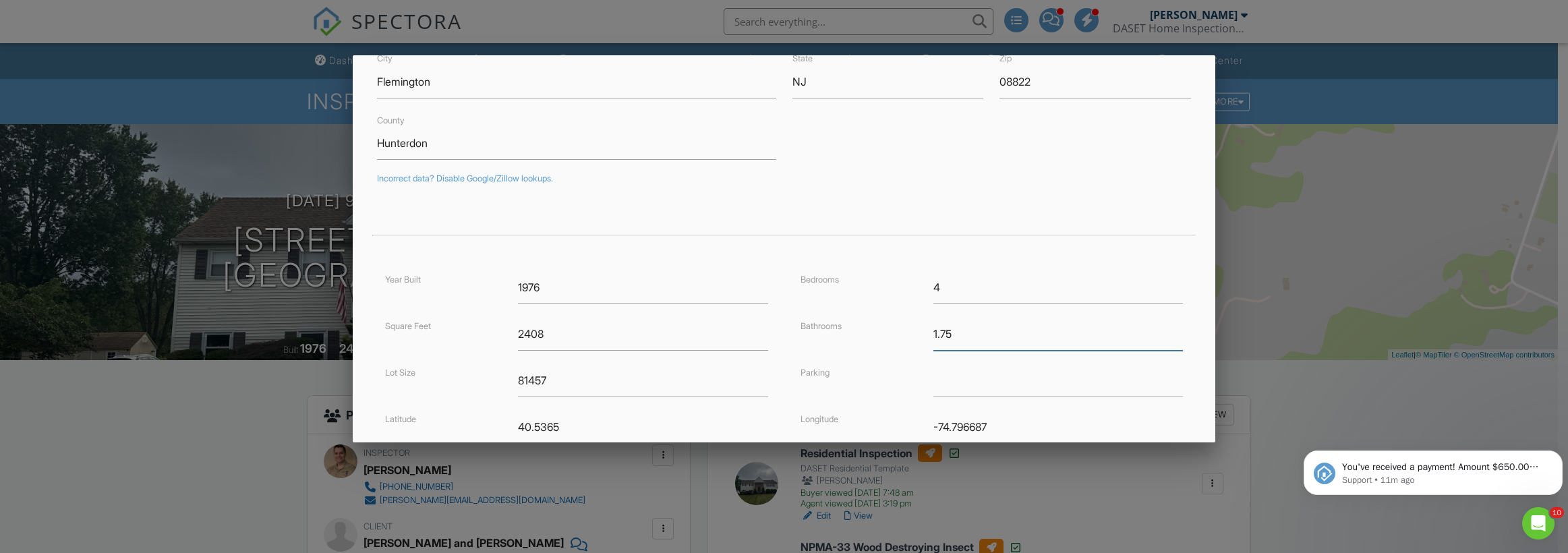 click on "1.75" at bounding box center (1058, 334) 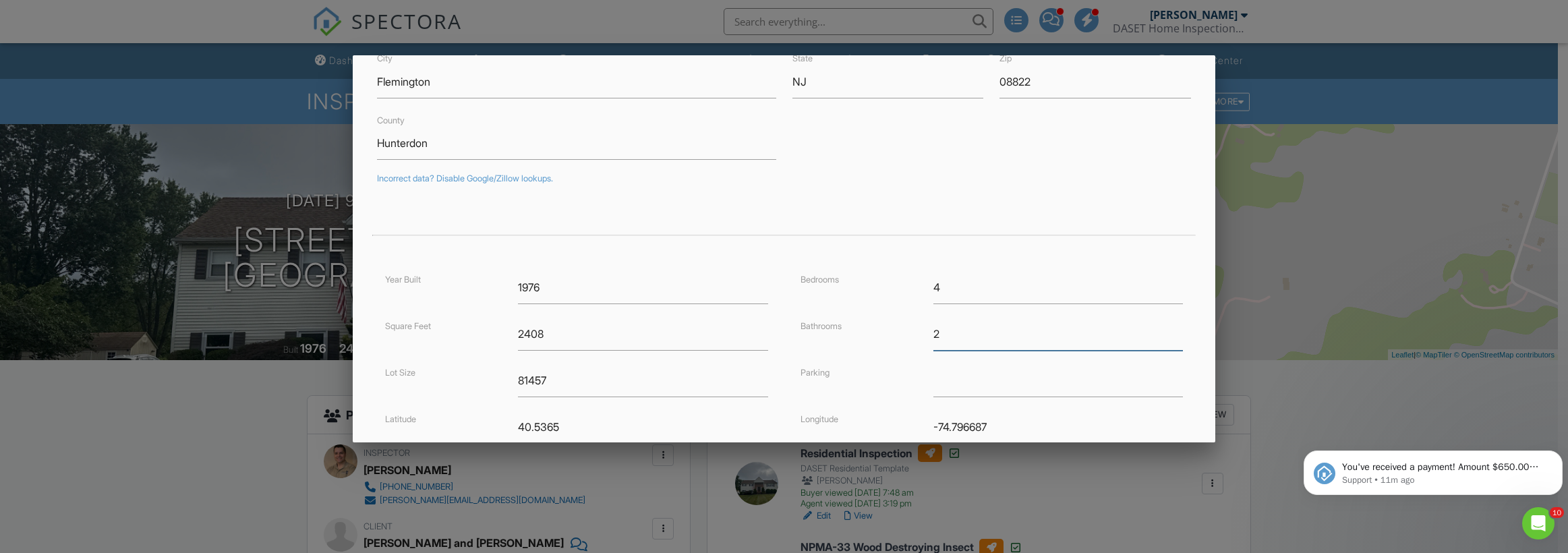 click on "2" at bounding box center [1058, 334] 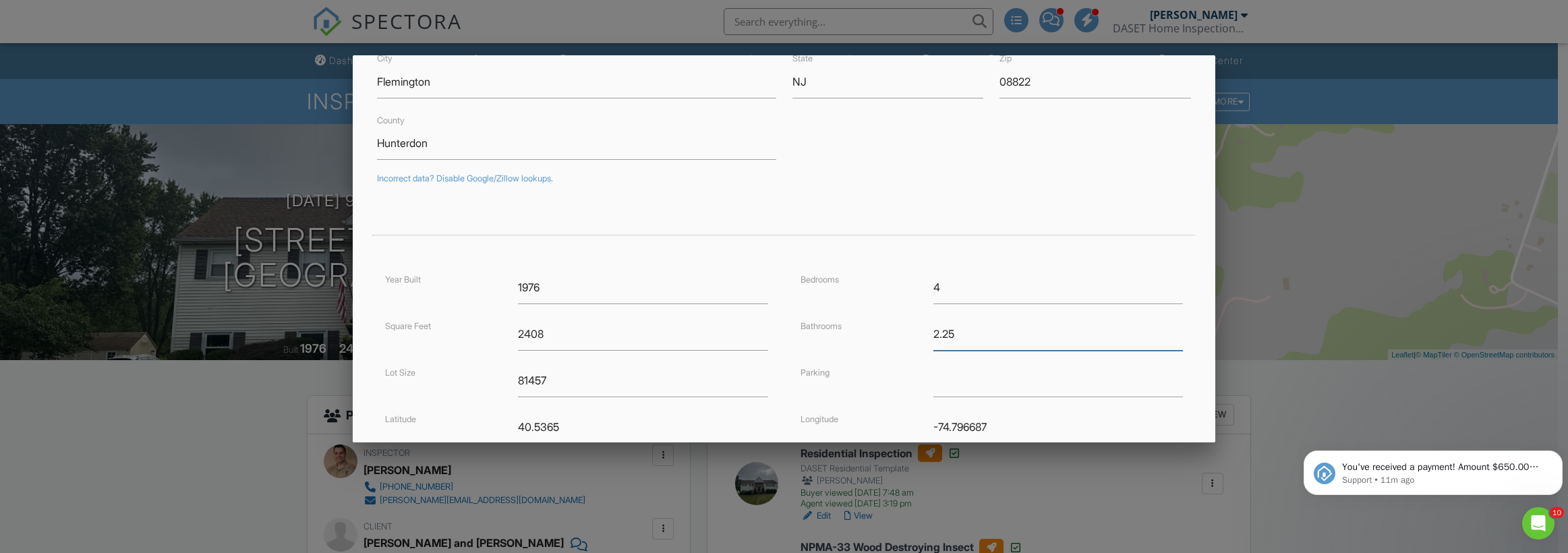 click on "2.25" at bounding box center (1058, 334) 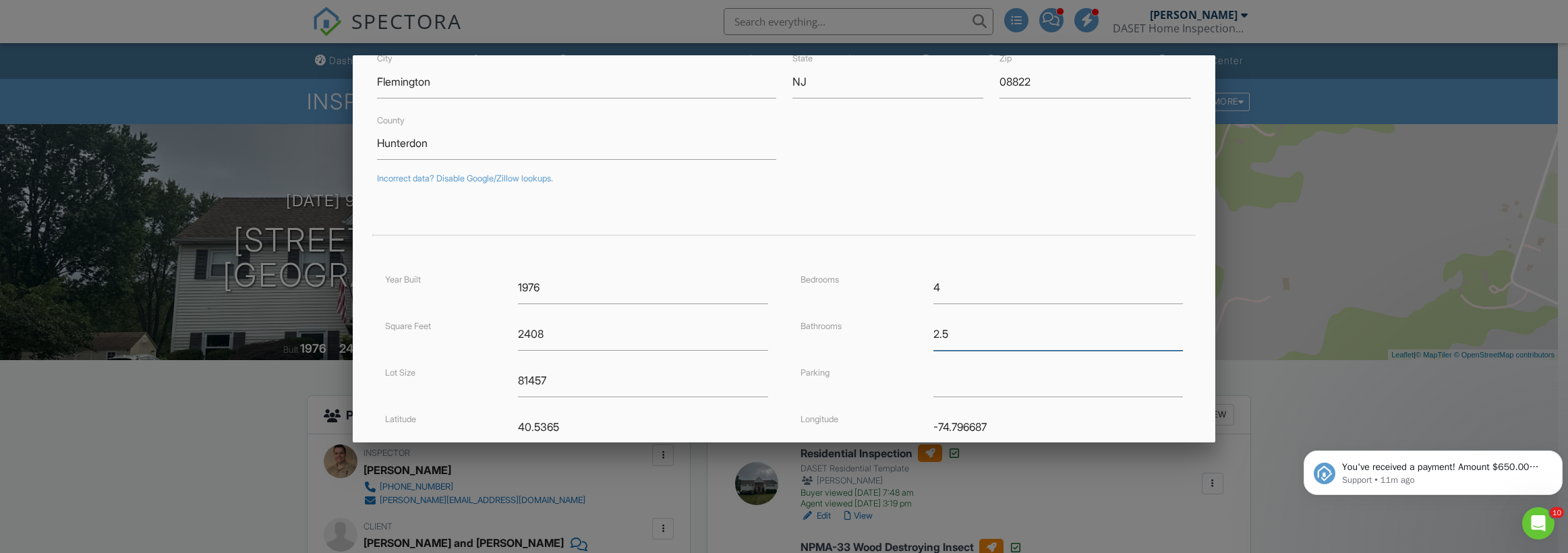 type on "2.5" 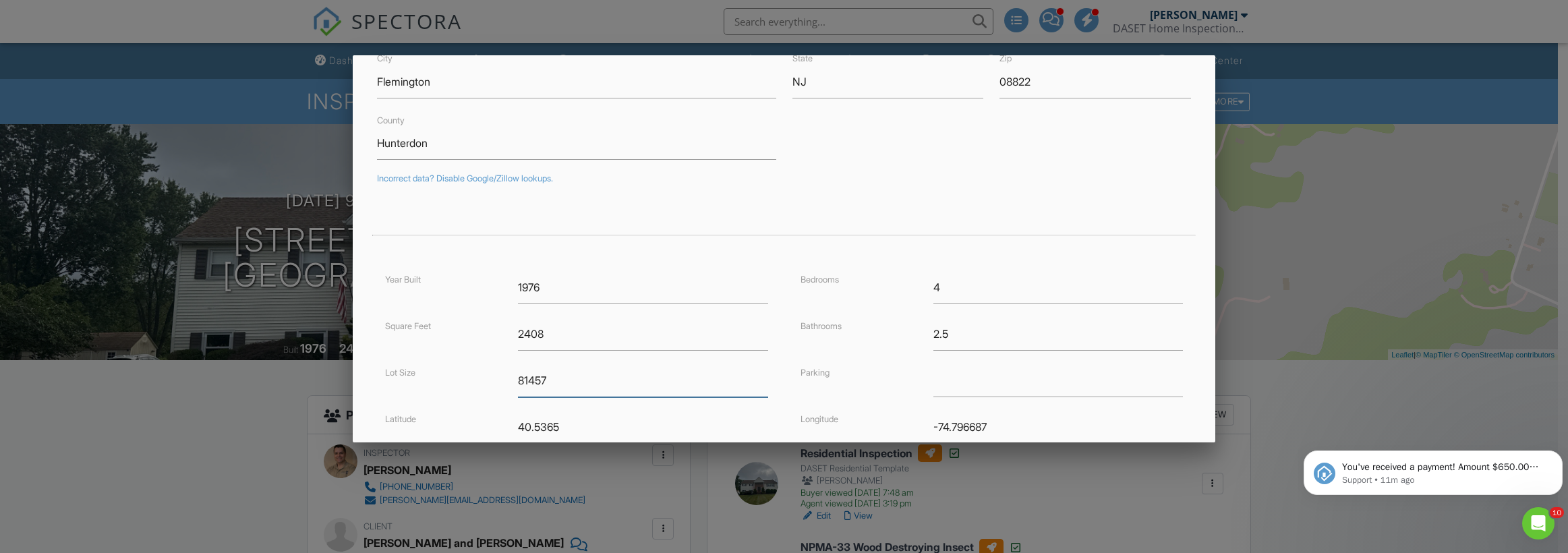 click on "81457" at bounding box center (643, 380) 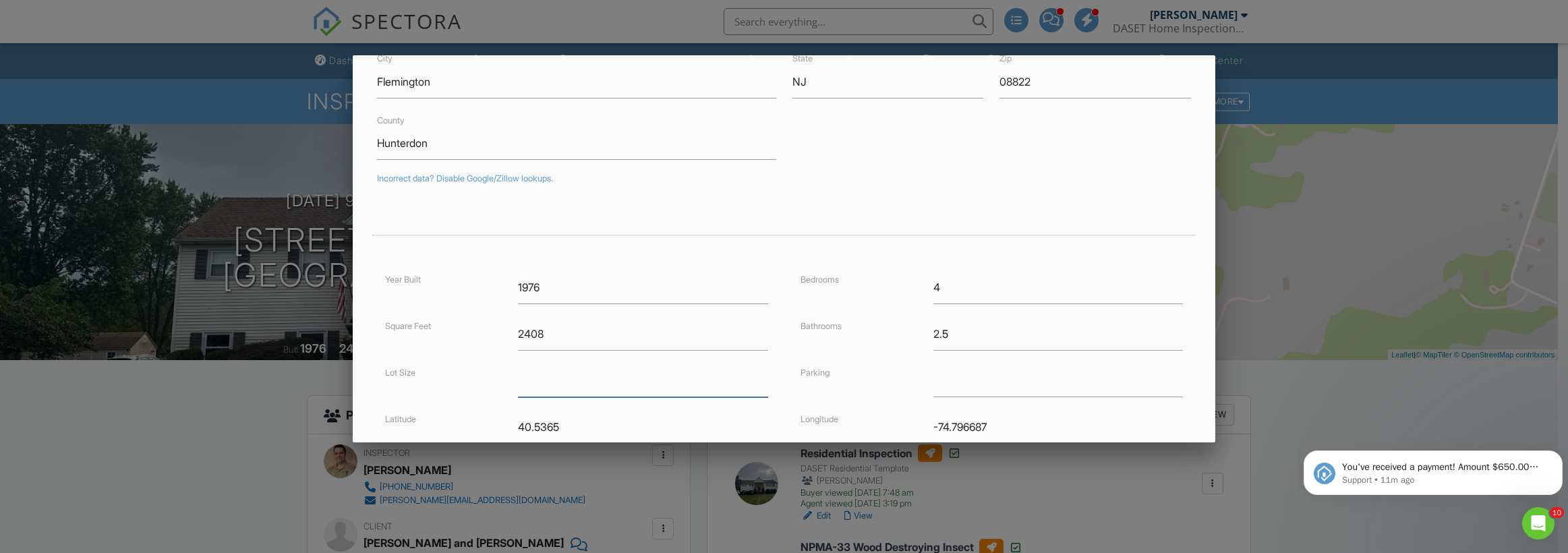 type 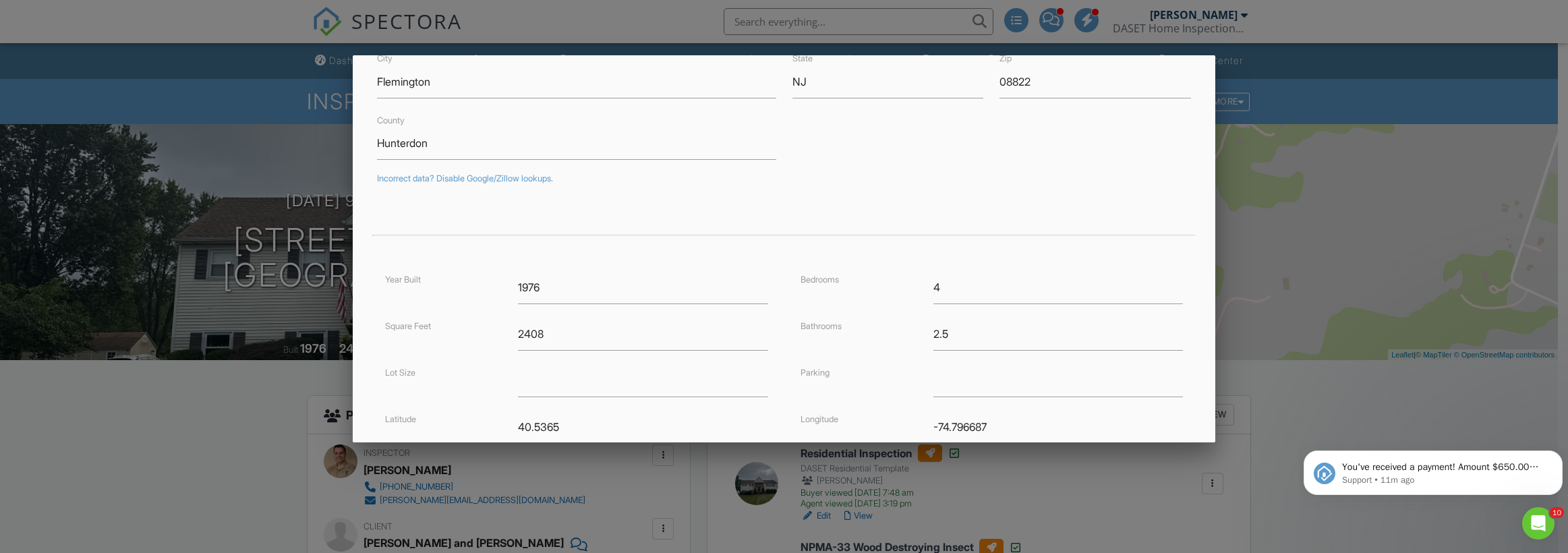 click on "Bedrooms
4
Bathrooms
2.5
Parking
Longitude
-74.796687" at bounding box center [991, 364] 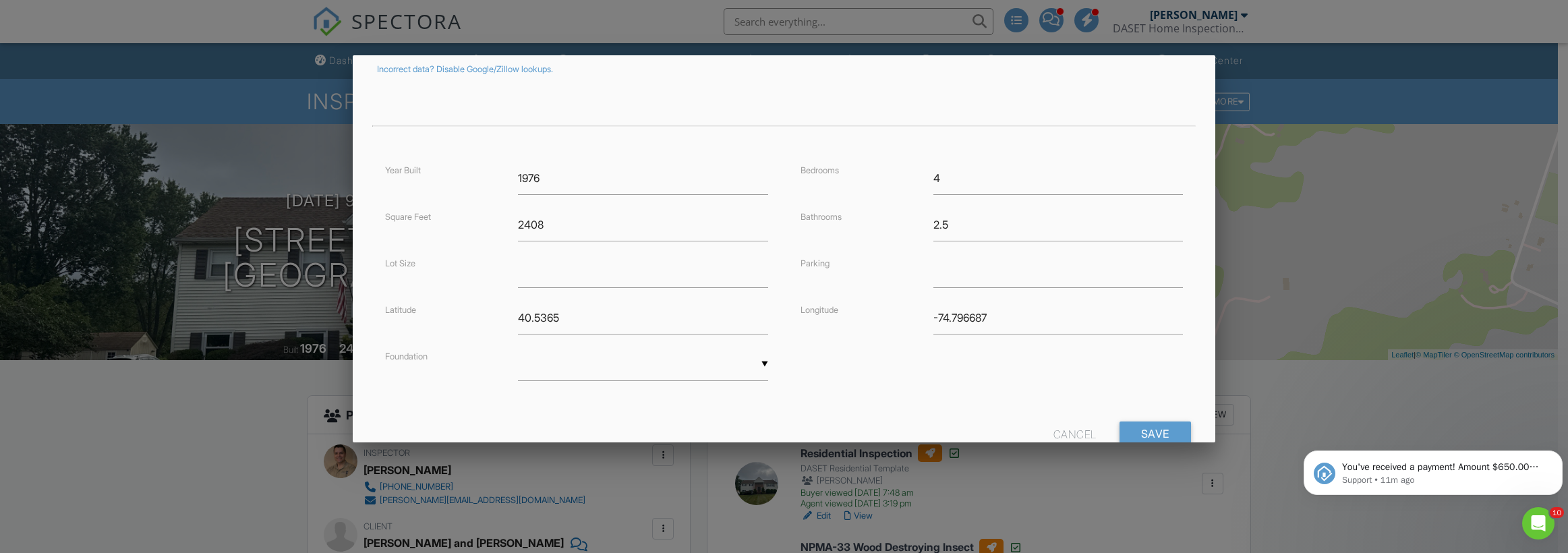scroll, scrollTop: 284, scrollLeft: 0, axis: vertical 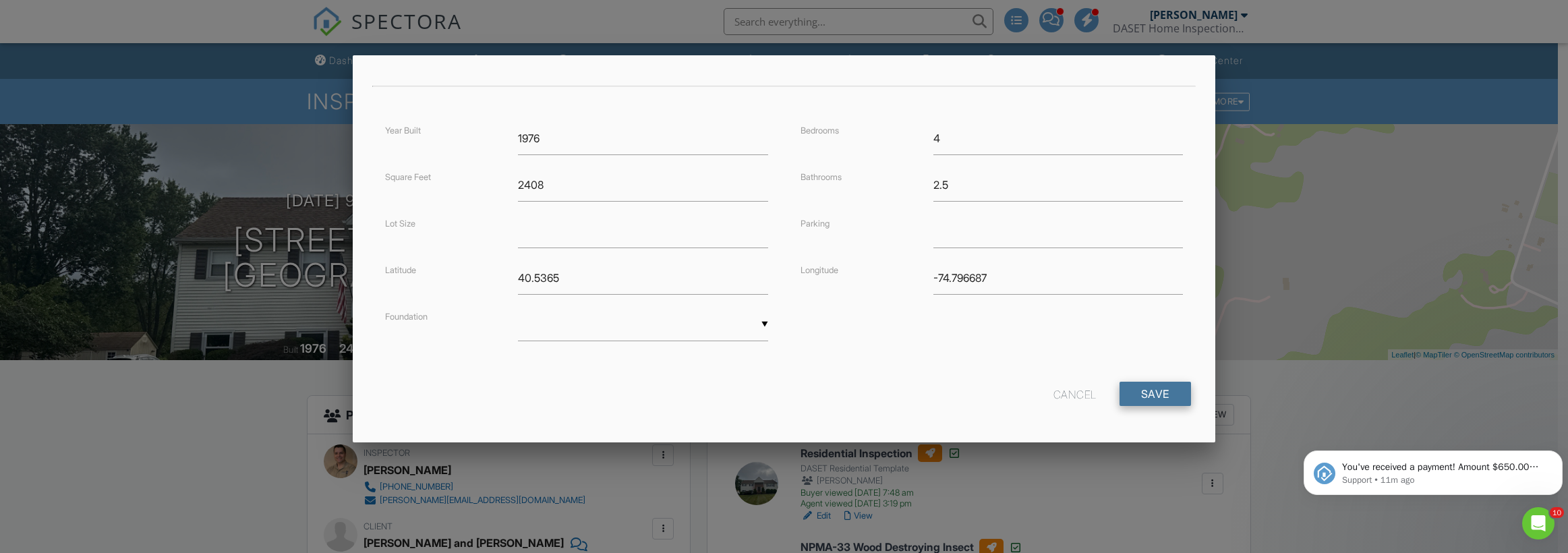 click on "Save" at bounding box center (1155, 394) 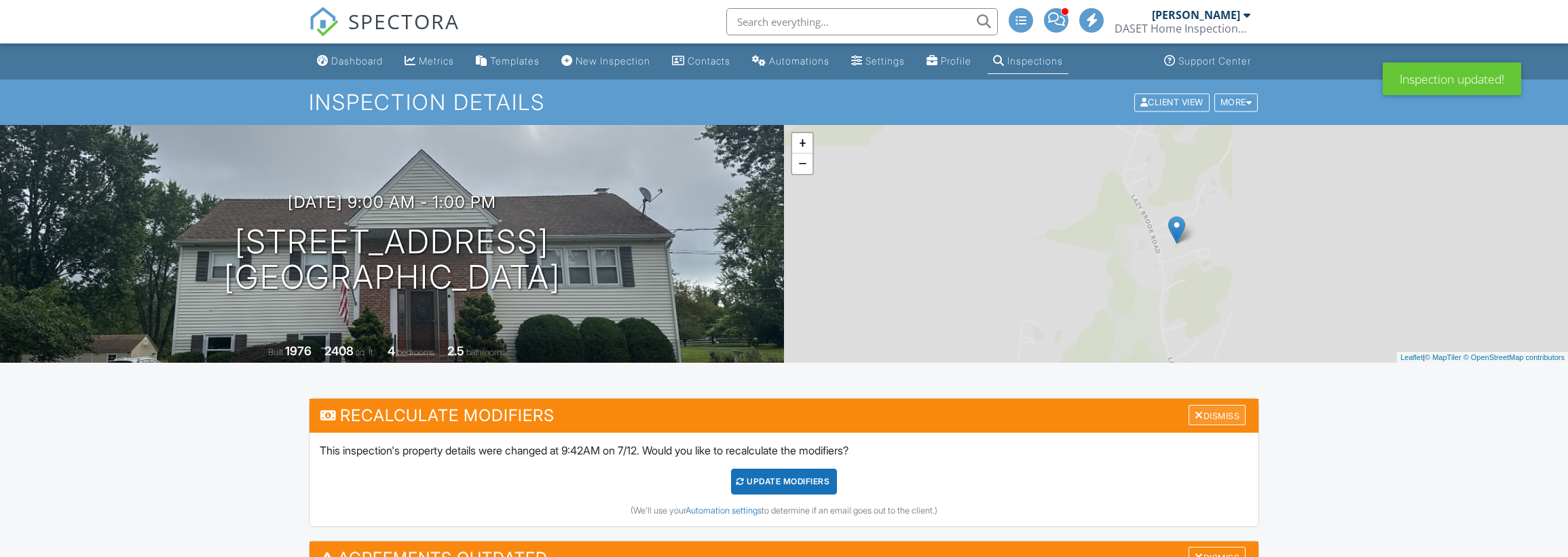 scroll, scrollTop: 0, scrollLeft: 0, axis: both 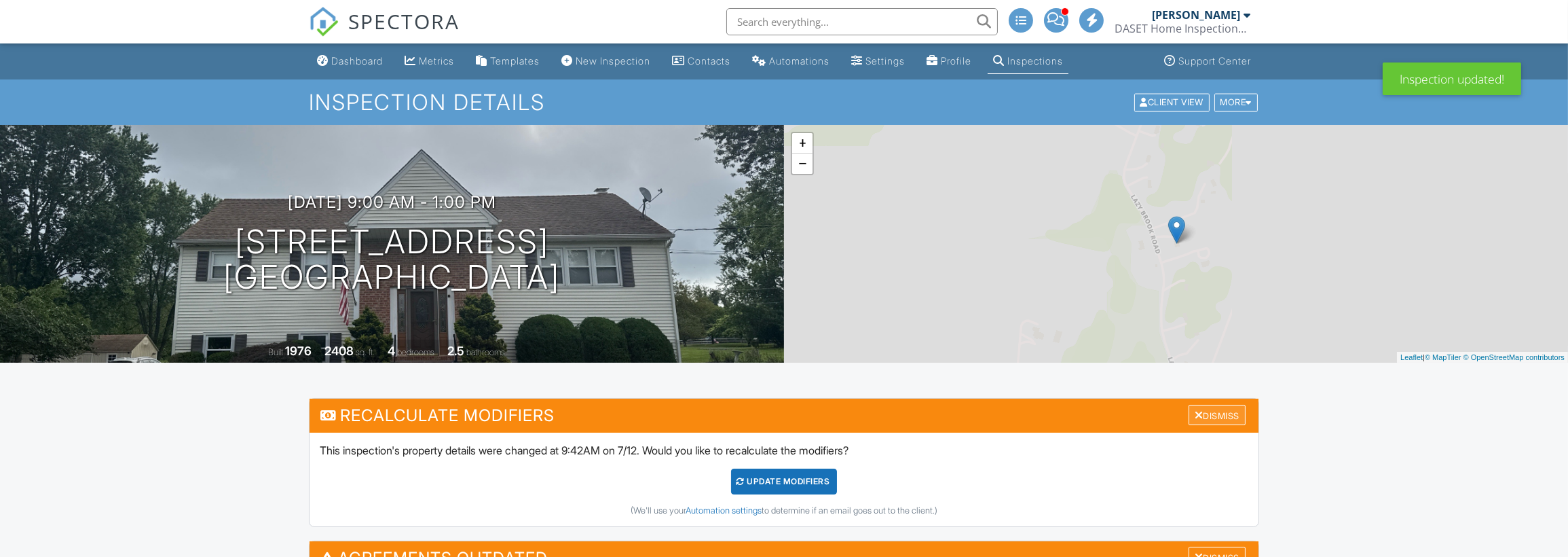 click at bounding box center [1199, 415] 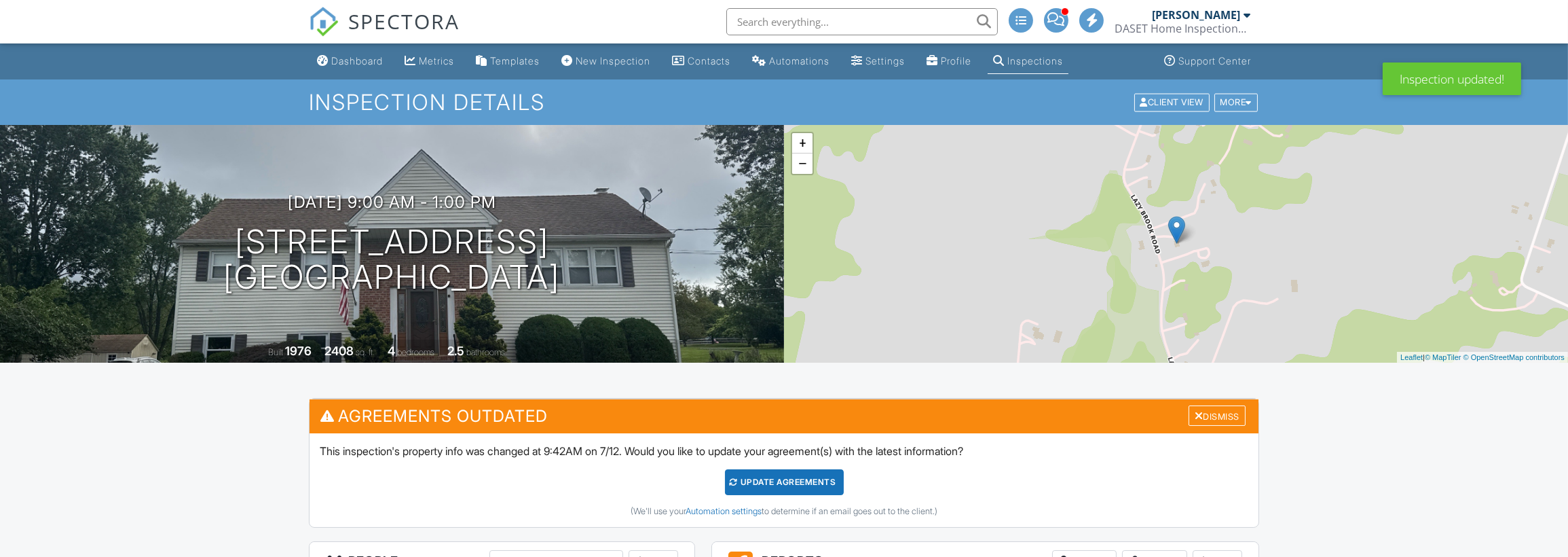 scroll, scrollTop: 0, scrollLeft: 0, axis: both 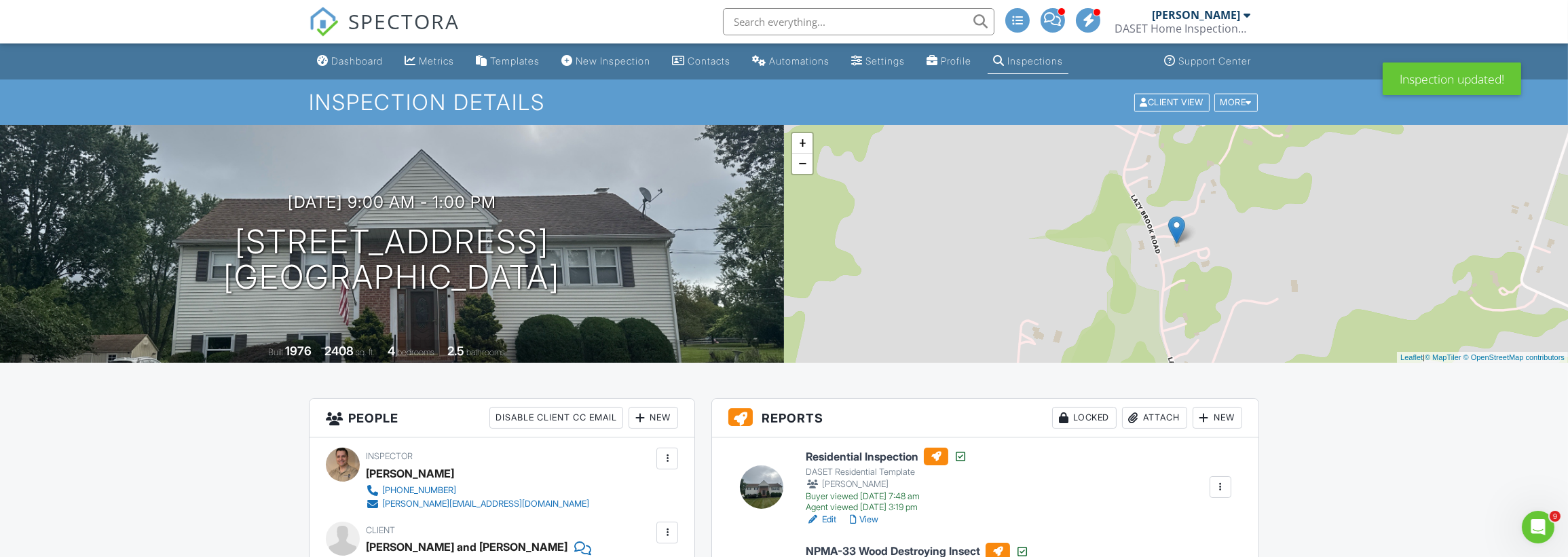 click on "View" at bounding box center [864, 520] 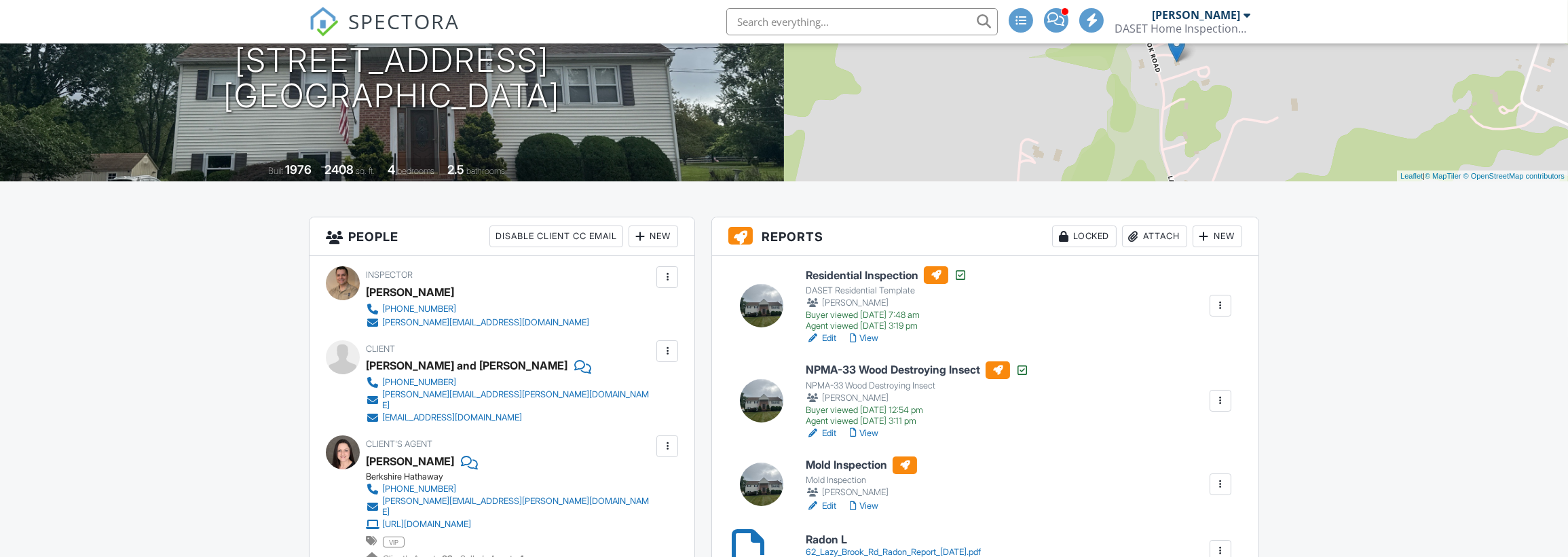 scroll, scrollTop: 270, scrollLeft: 0, axis: vertical 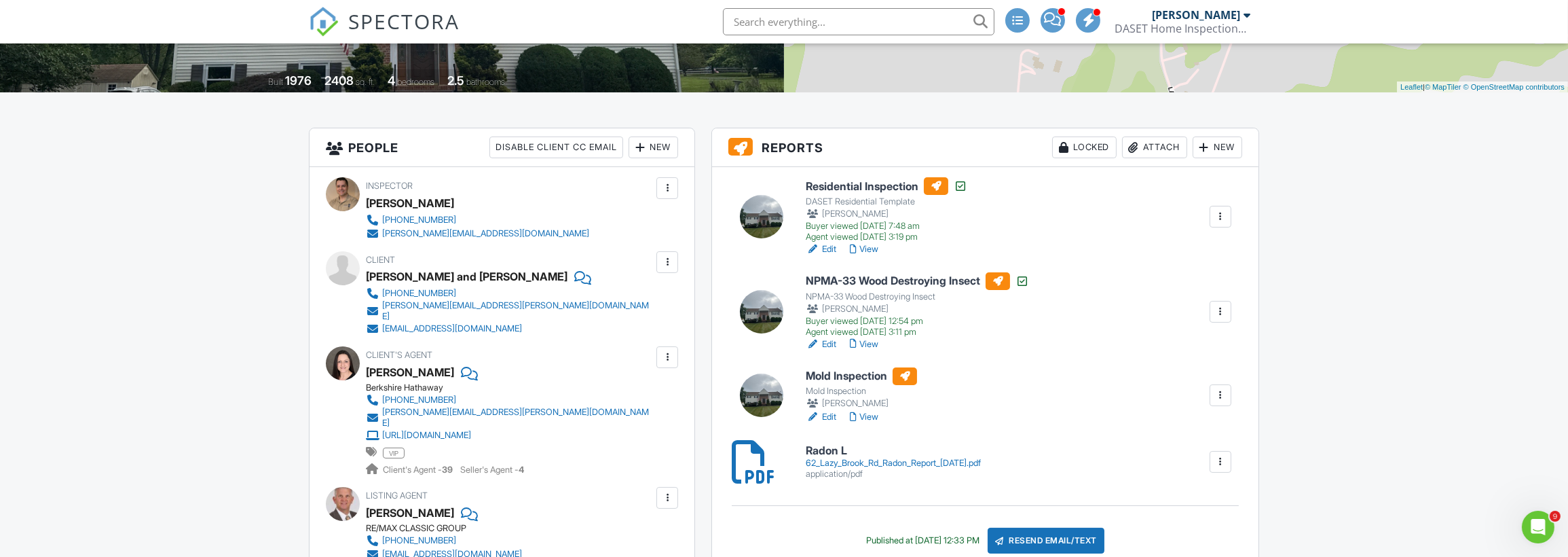 click on "Edit" at bounding box center [821, 417] 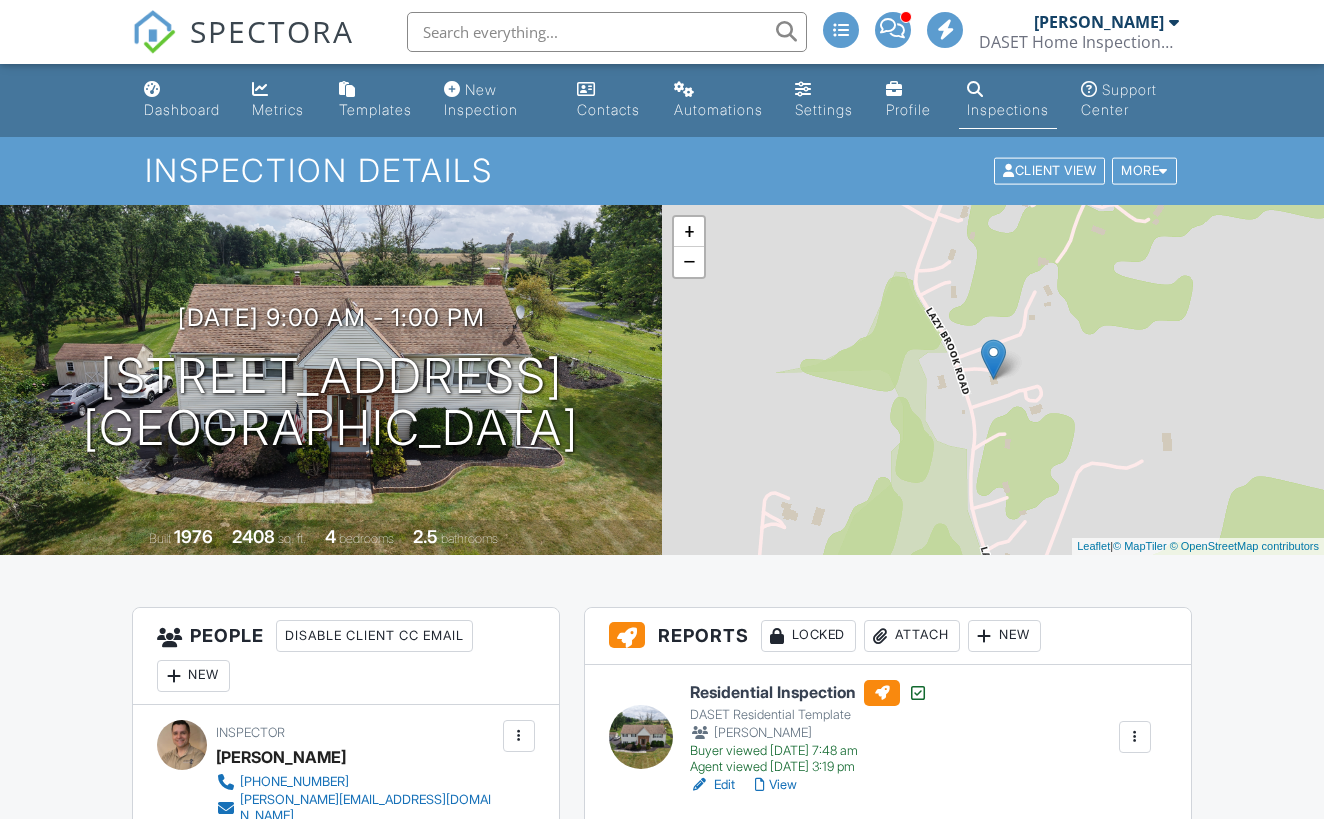 scroll, scrollTop: 793, scrollLeft: 0, axis: vertical 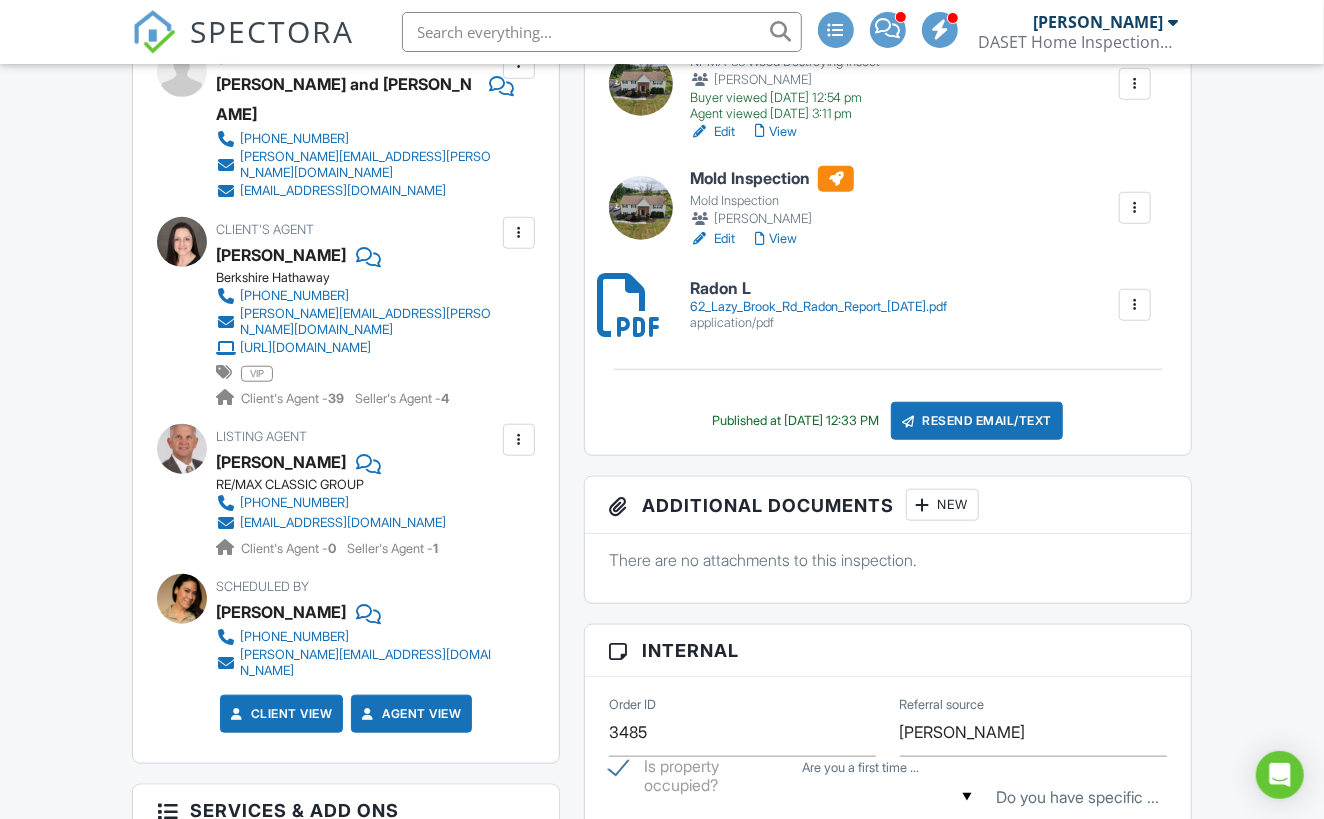 click at bounding box center [1135, 208] 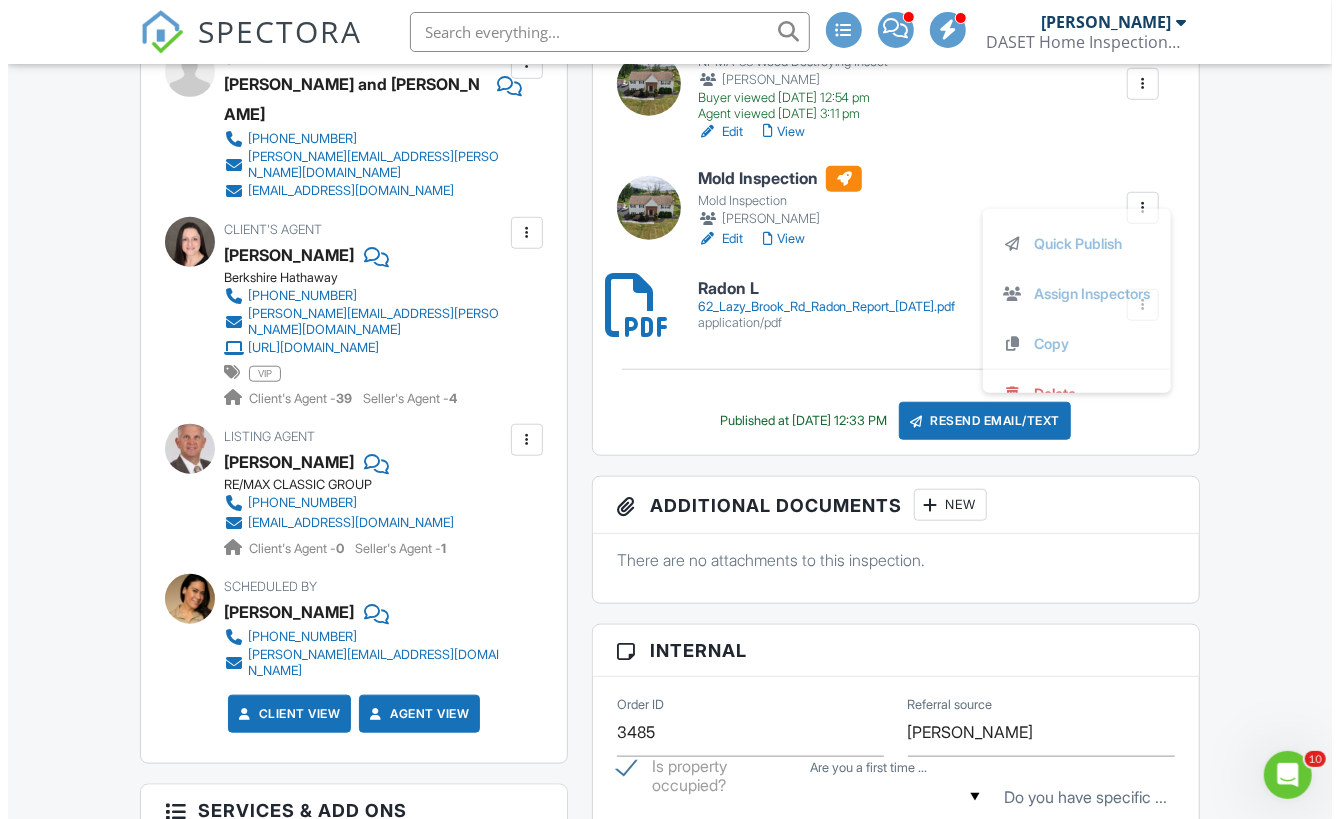 scroll, scrollTop: 0, scrollLeft: 0, axis: both 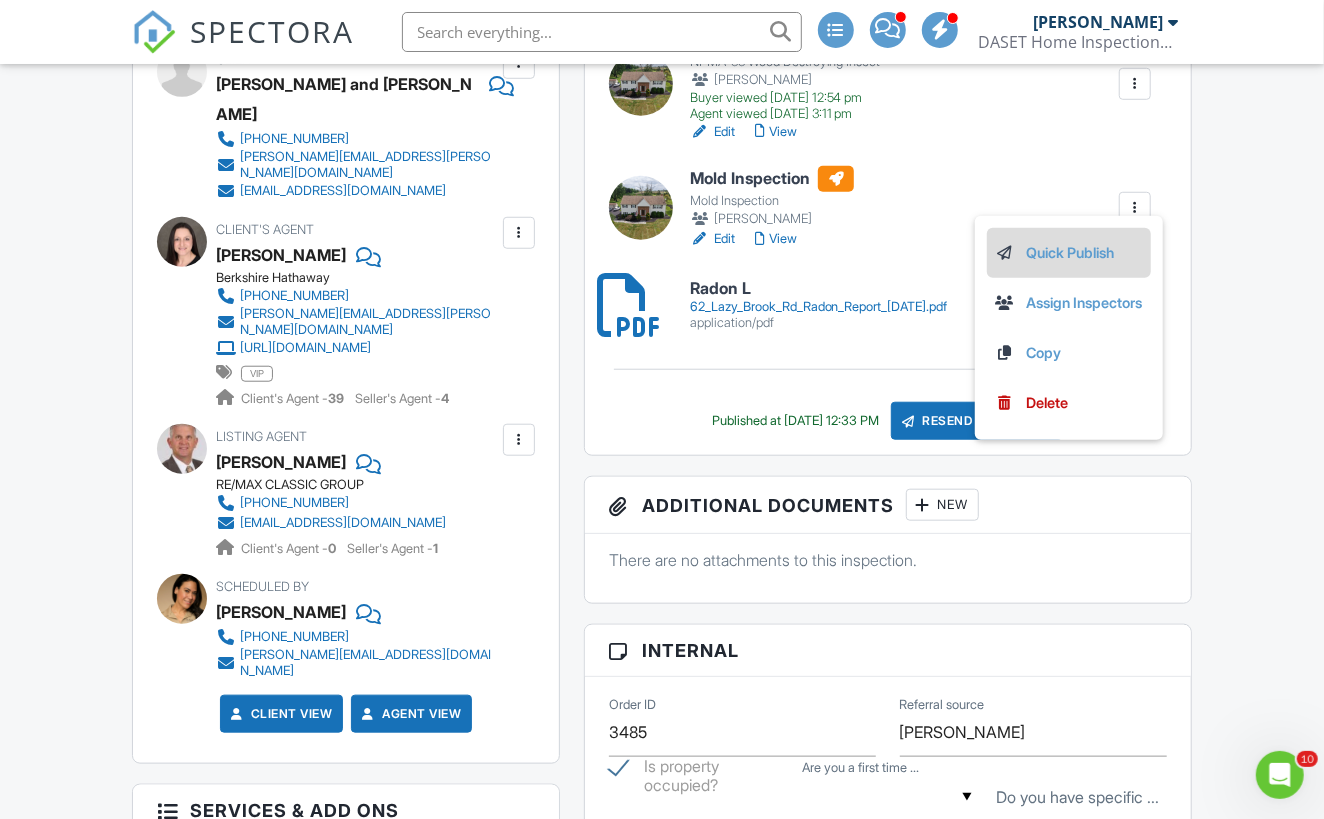 click on "Quick Publish" at bounding box center (1069, 253) 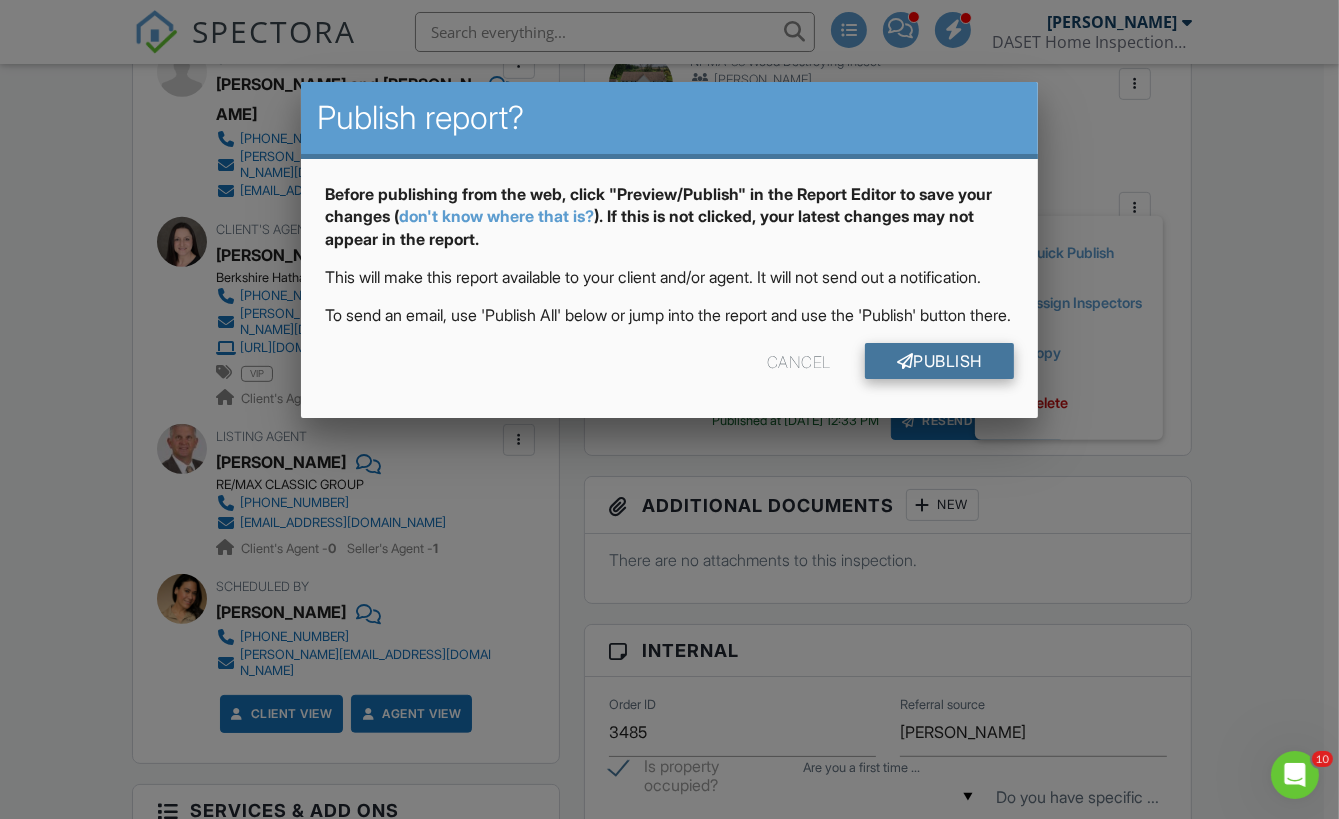 click on "Publish" at bounding box center [939, 361] 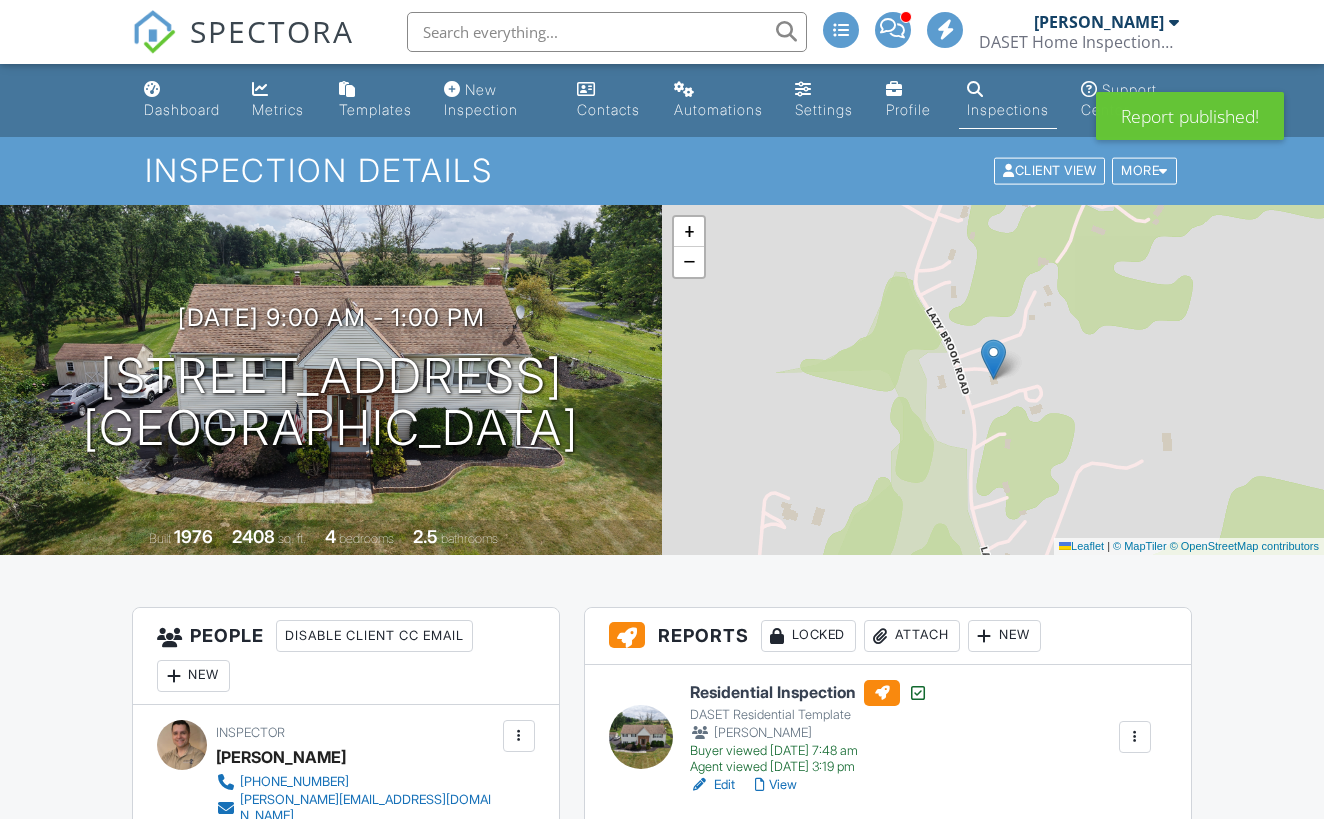 scroll, scrollTop: 0, scrollLeft: 0, axis: both 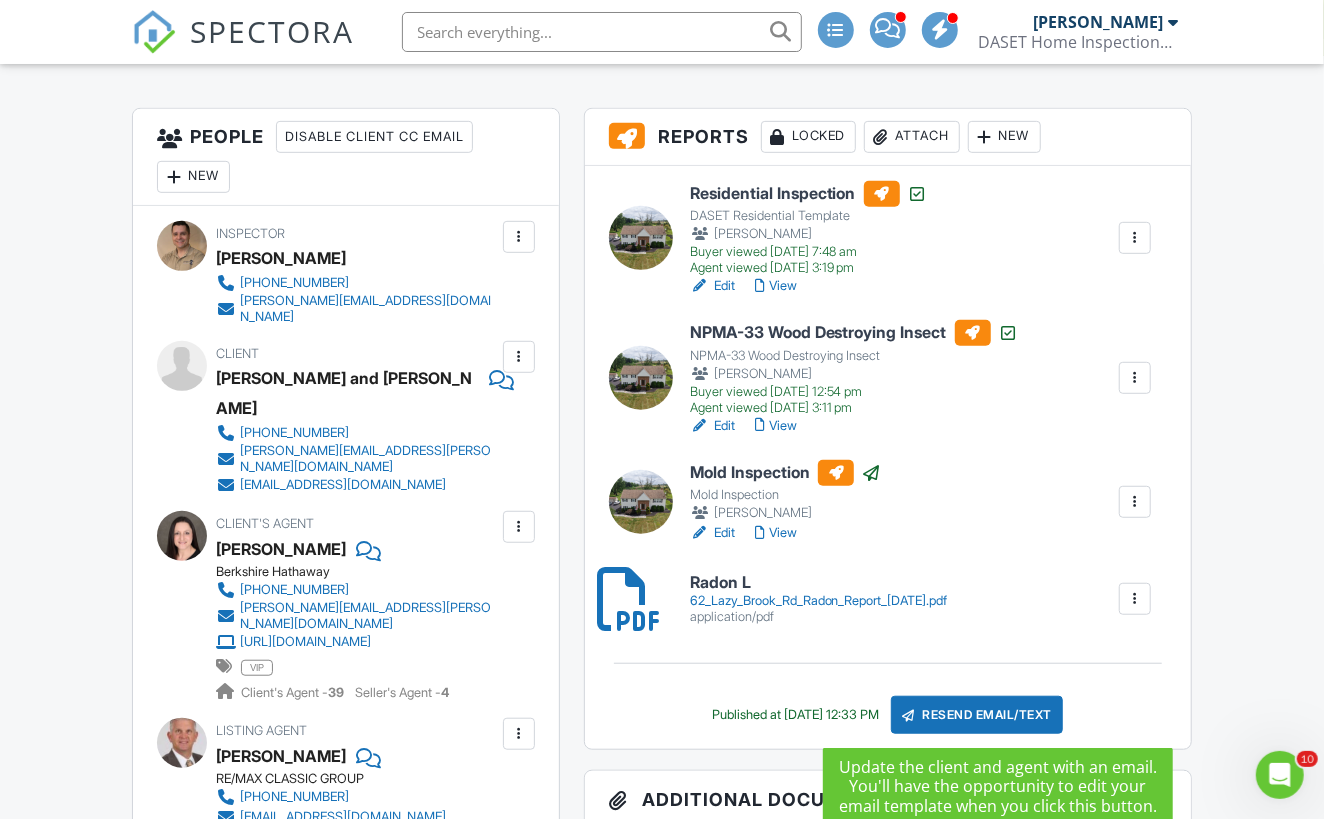 click on "Resend Email/Text" at bounding box center (977, 715) 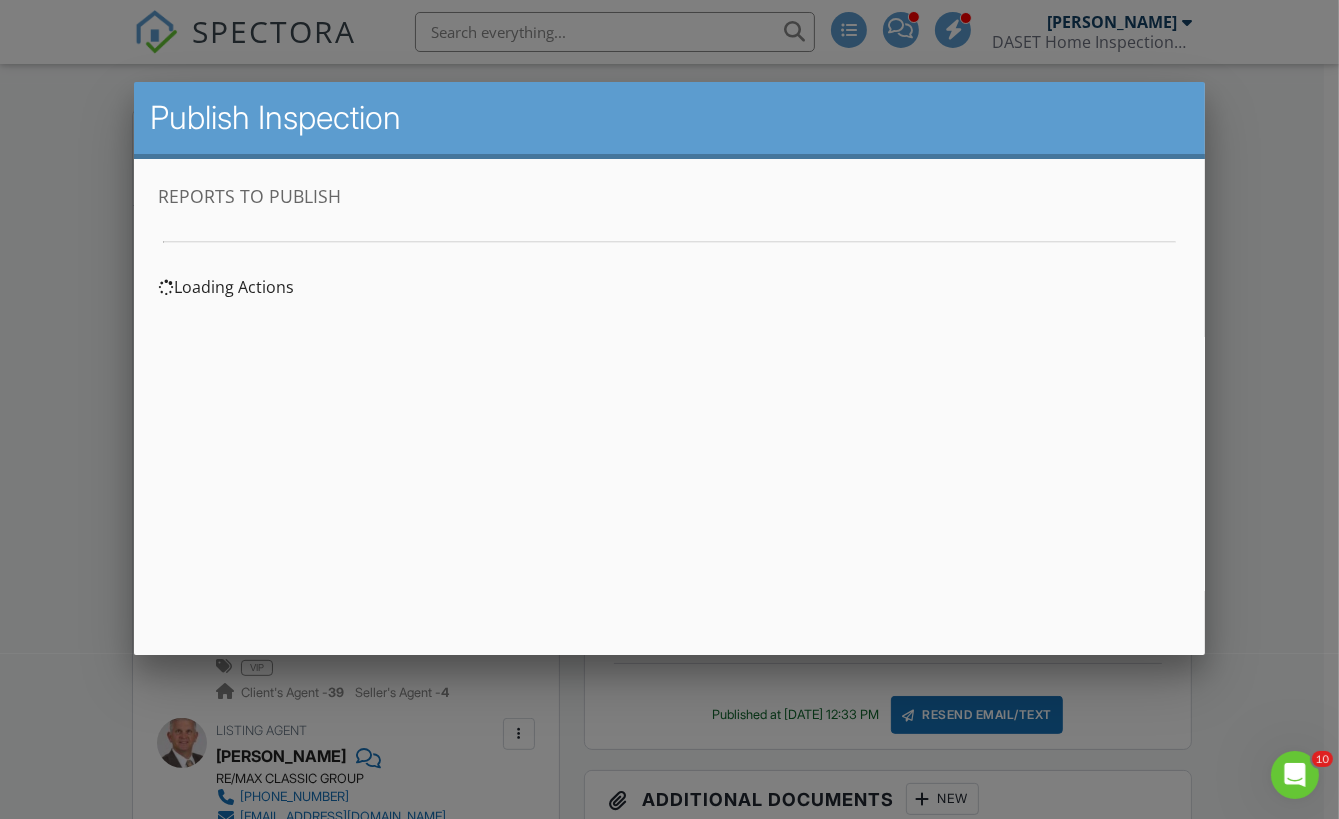 scroll, scrollTop: 0, scrollLeft: 0, axis: both 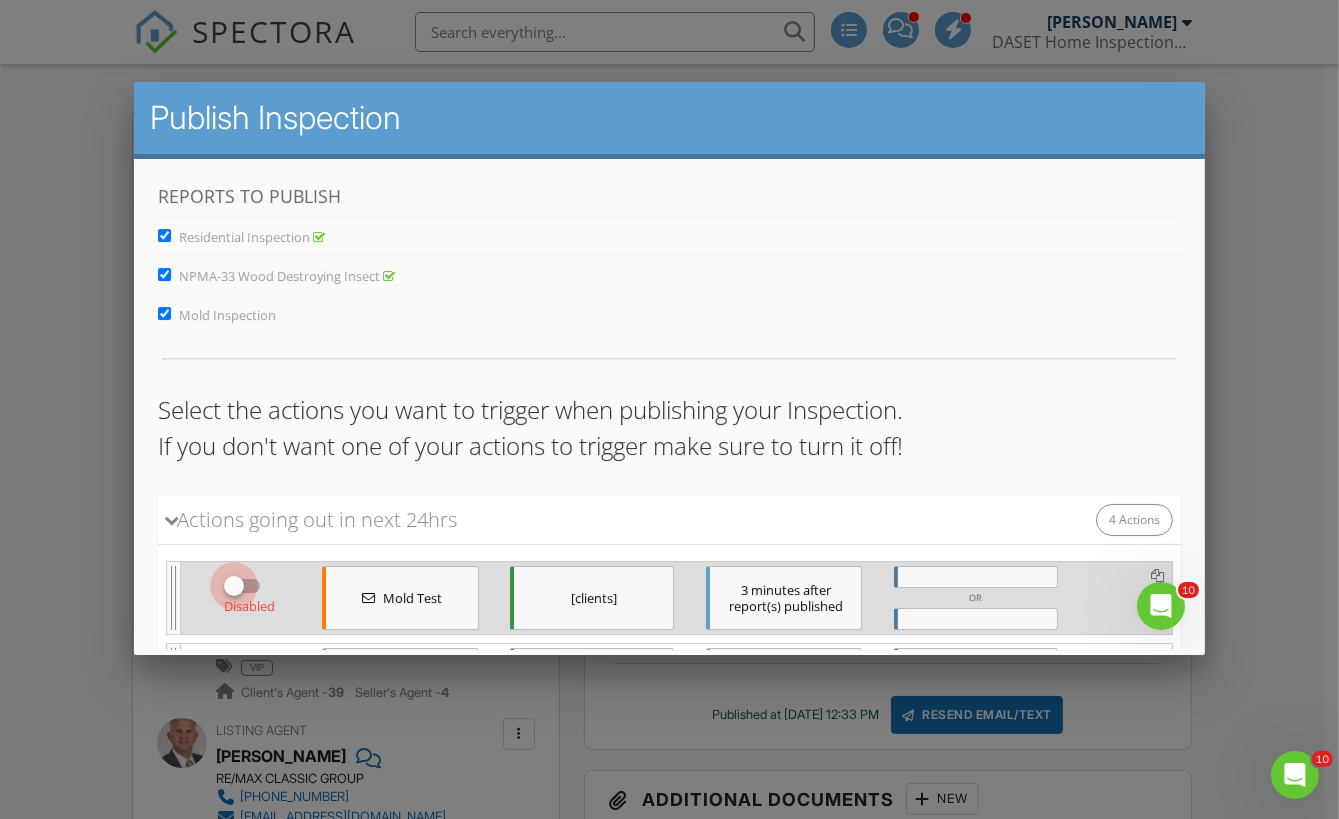 click at bounding box center [233, 585] 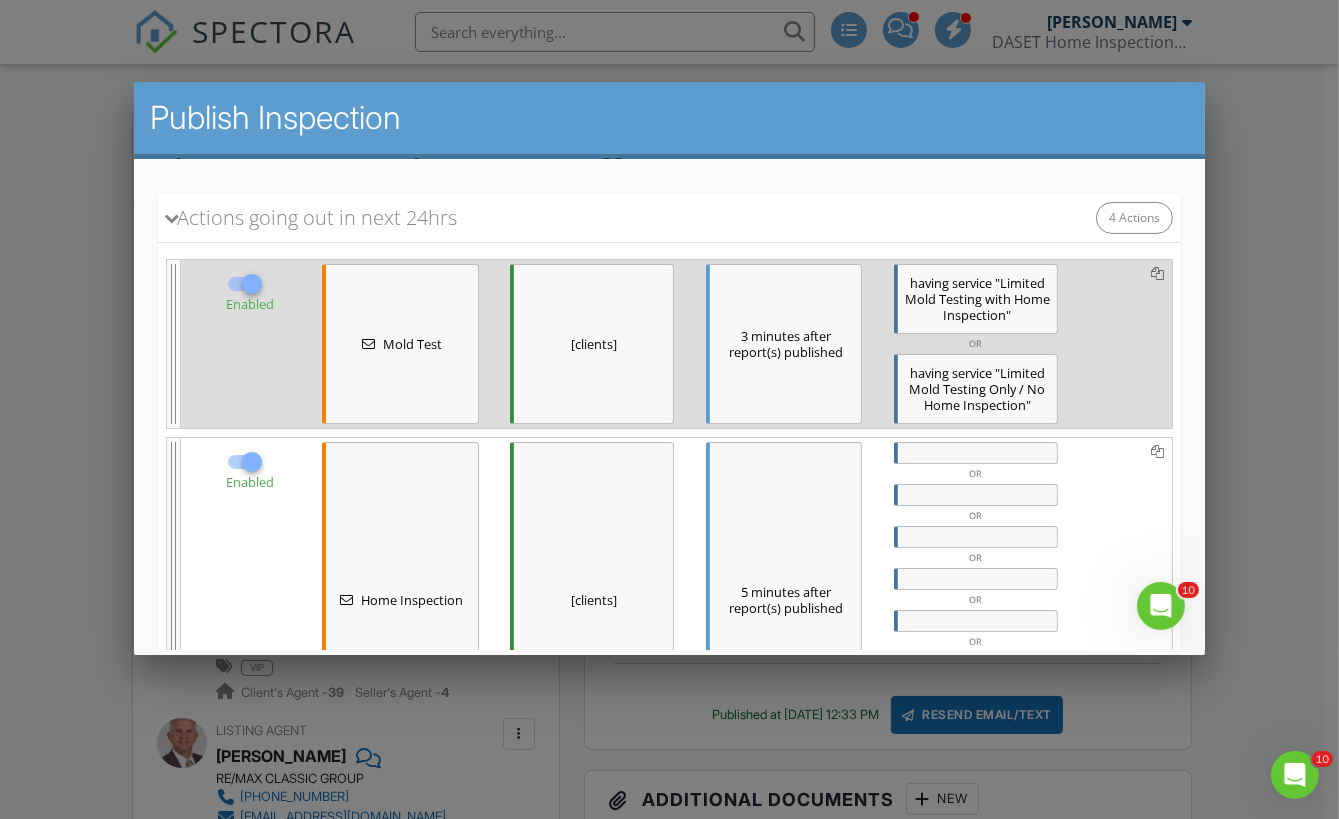scroll, scrollTop: 303, scrollLeft: 0, axis: vertical 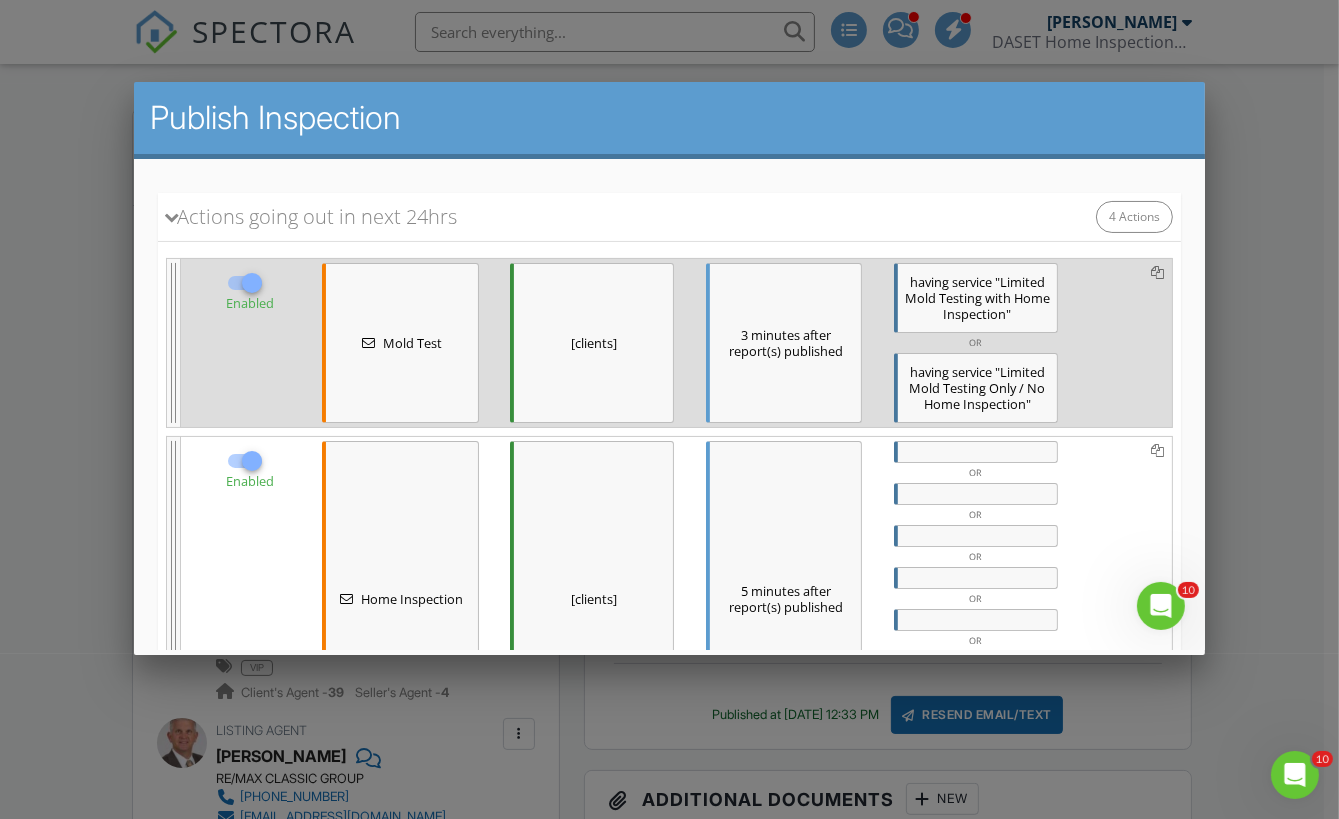 click at bounding box center [251, 460] 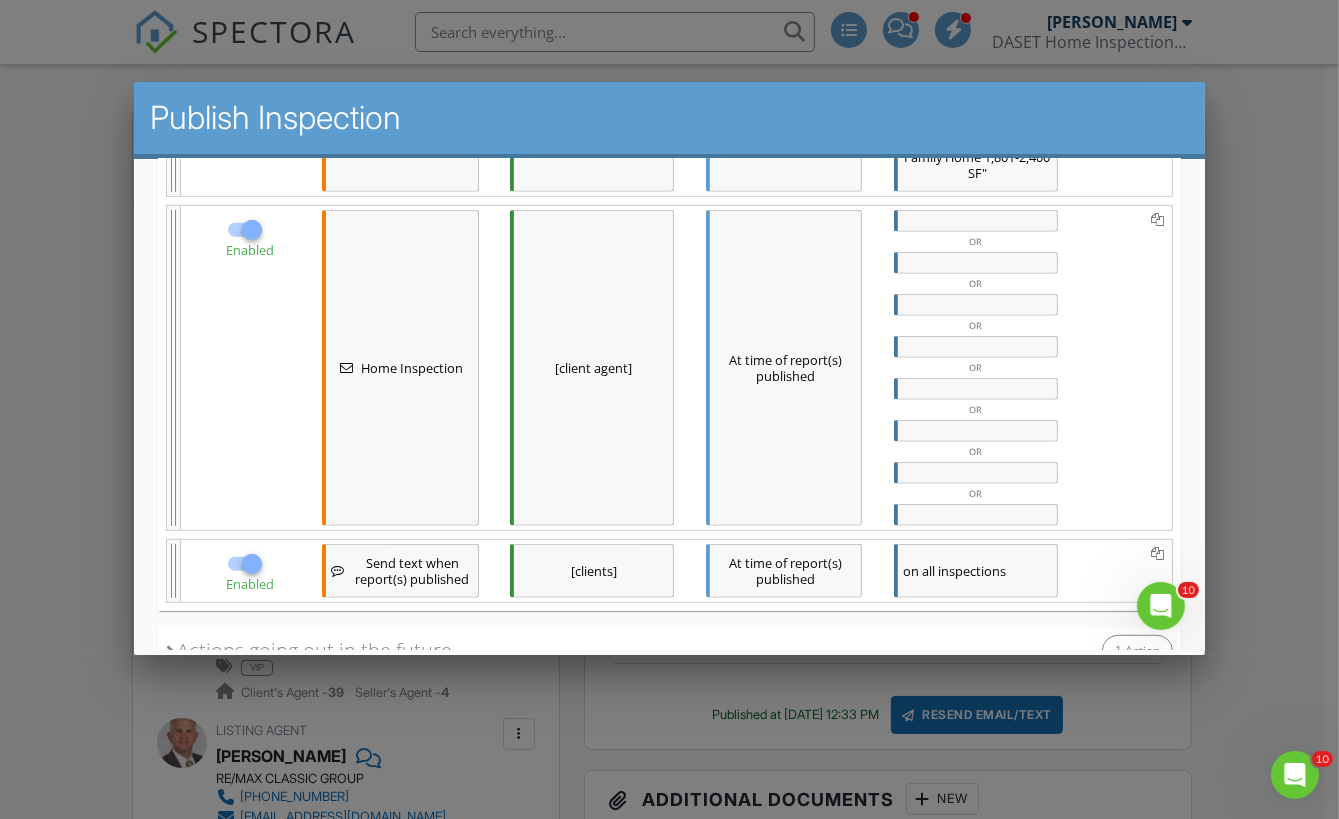 scroll, scrollTop: 1204, scrollLeft: 0, axis: vertical 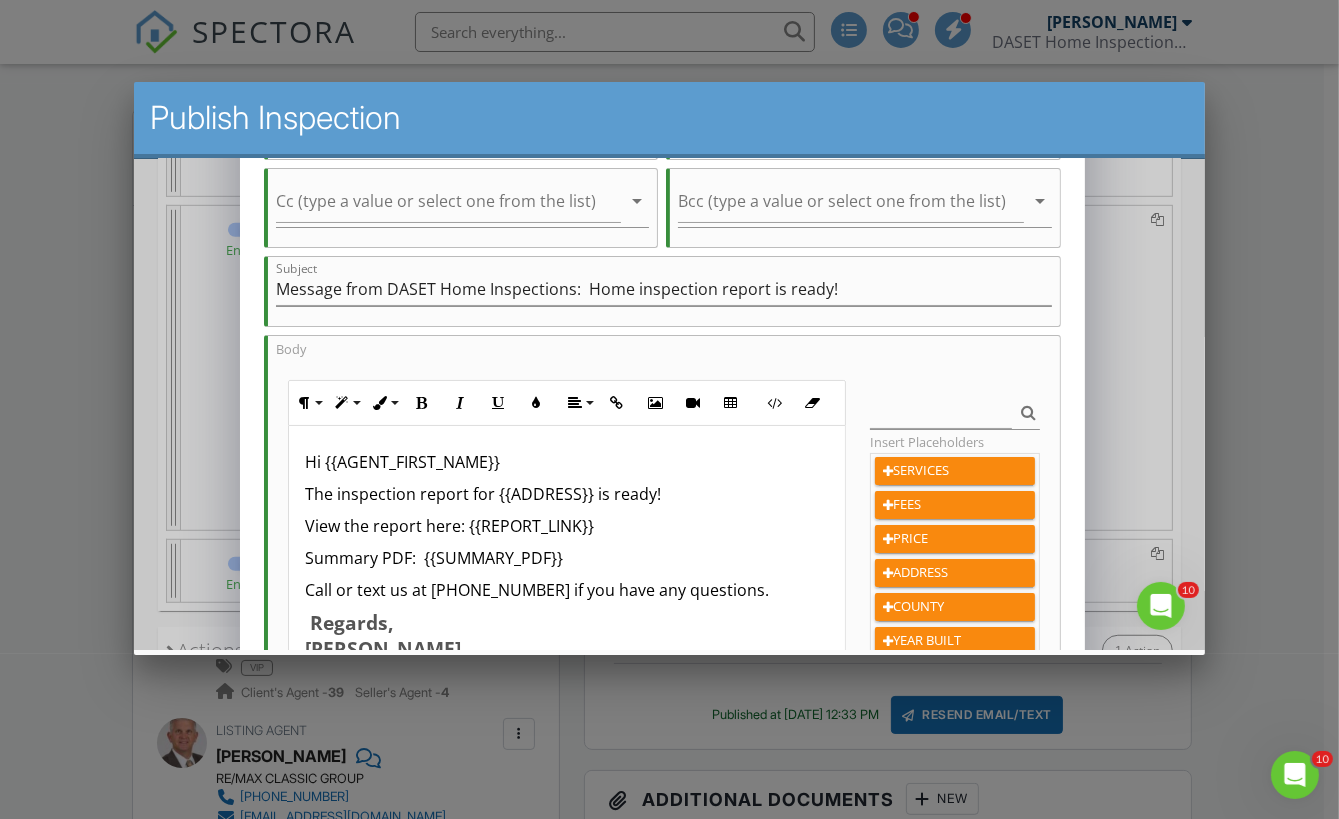 click on "The inspection report for {{ADDRESS}} is ready!" at bounding box center [566, 493] 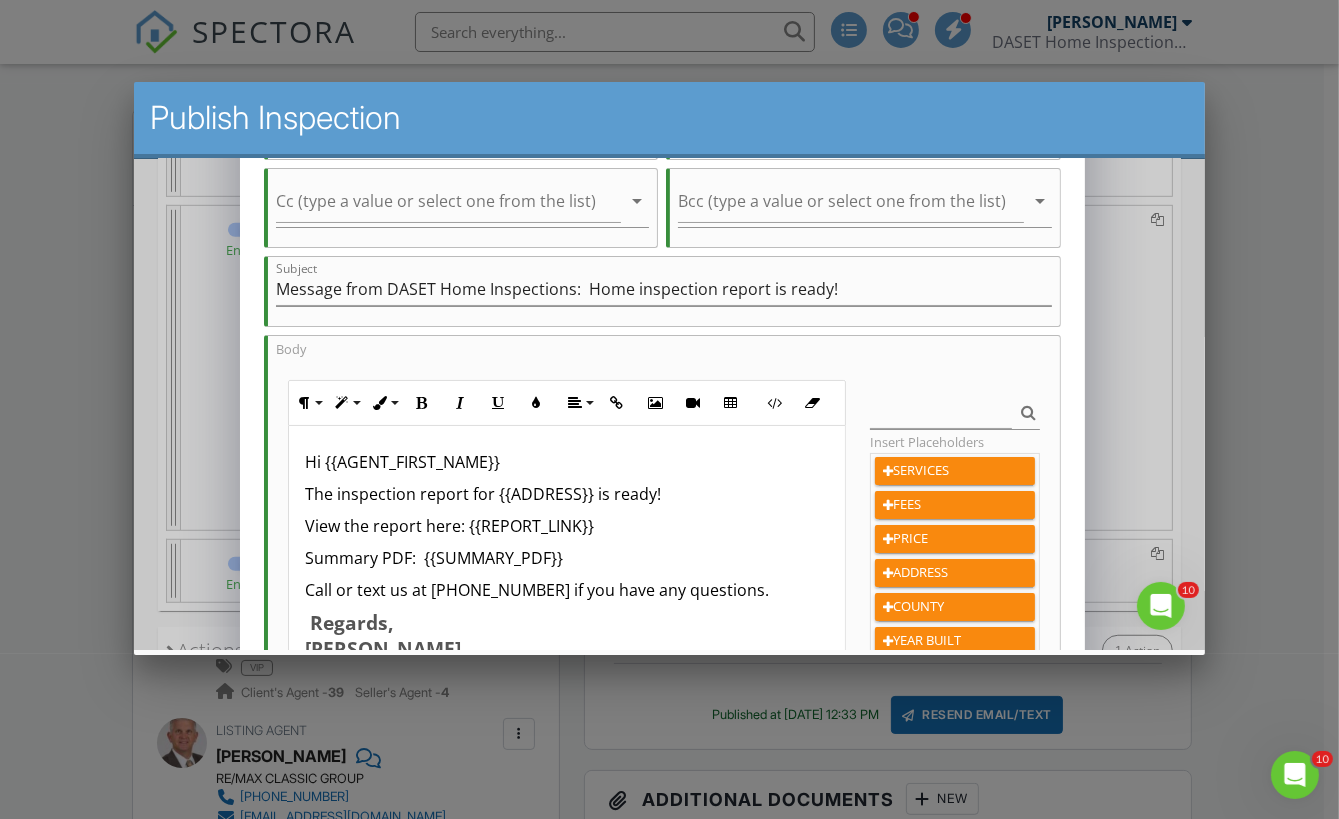 type 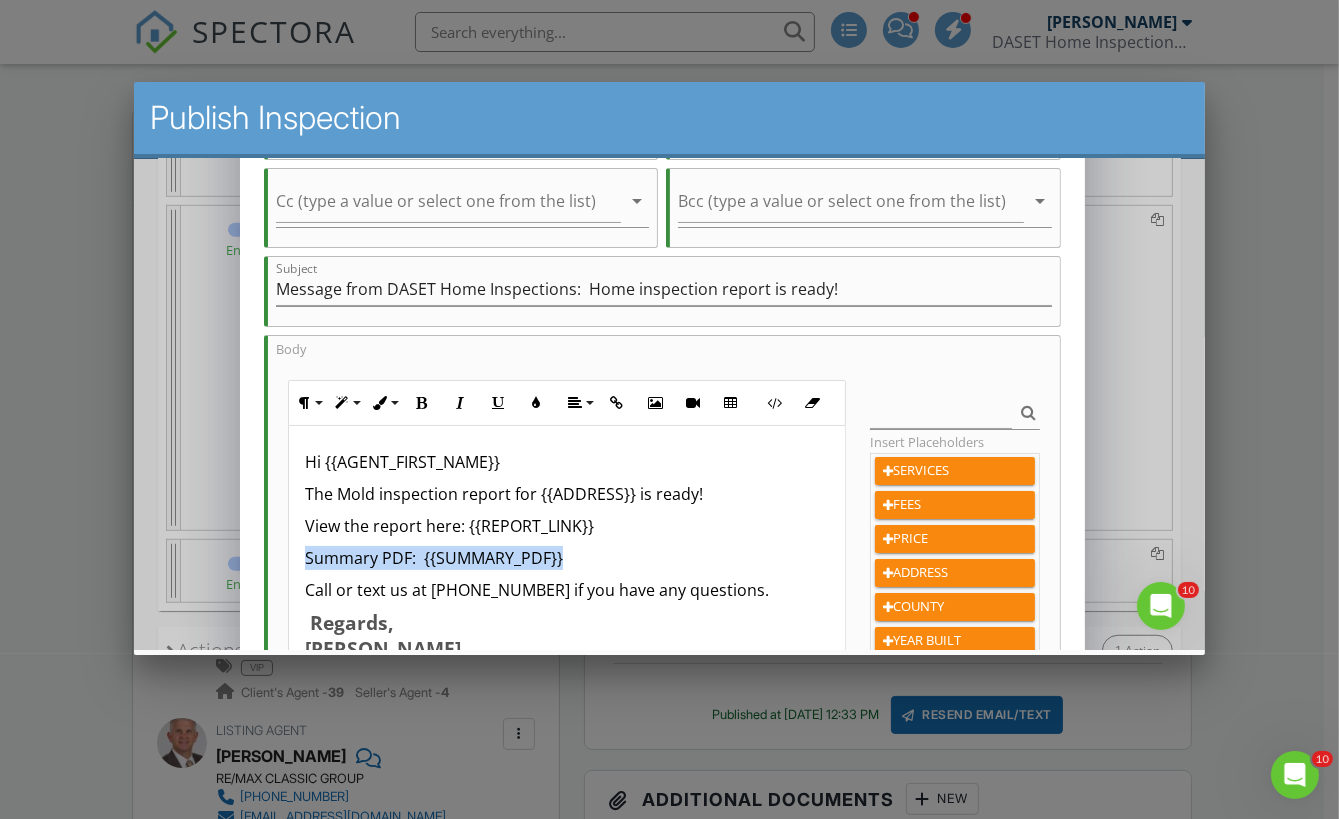 drag, startPoint x: 580, startPoint y: 550, endPoint x: 297, endPoint y: 549, distance: 283.00177 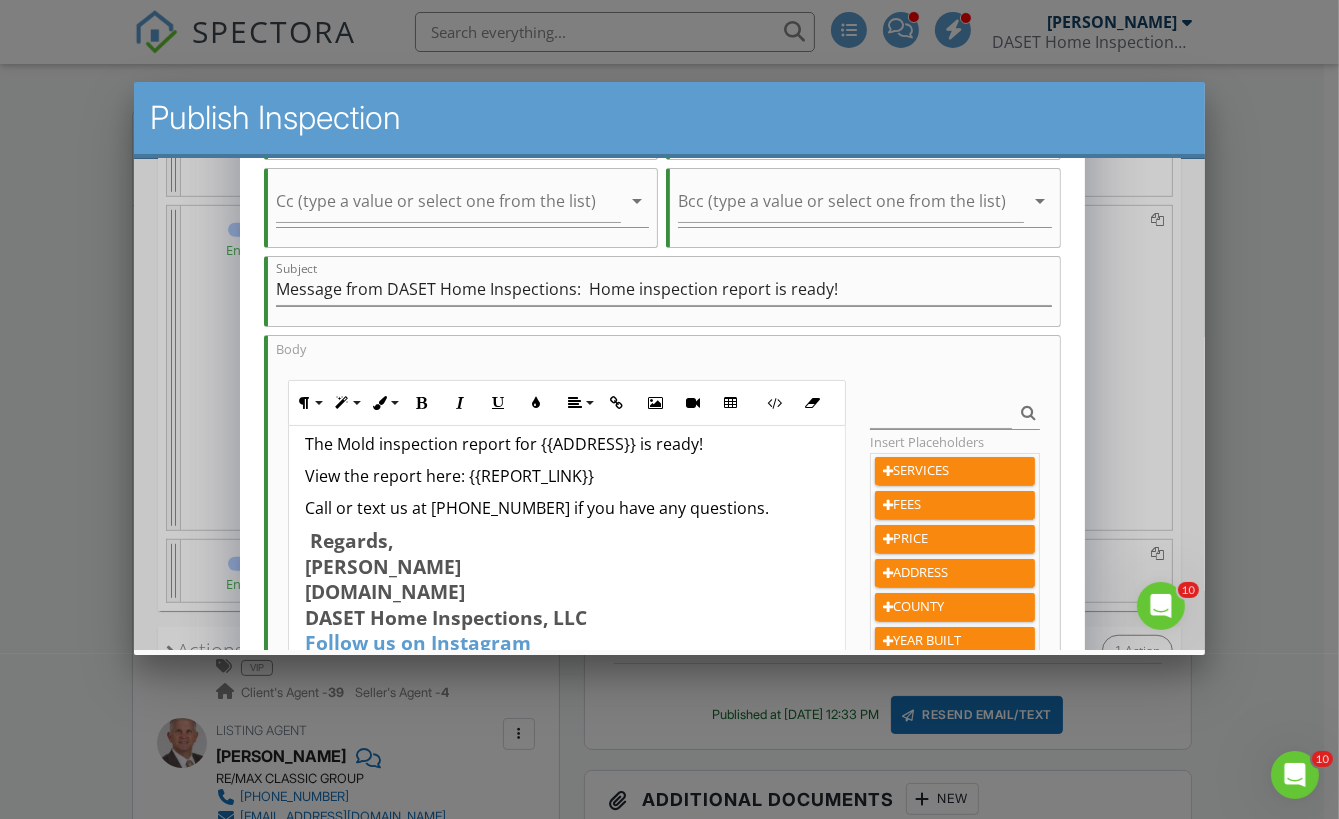 scroll, scrollTop: 51, scrollLeft: 0, axis: vertical 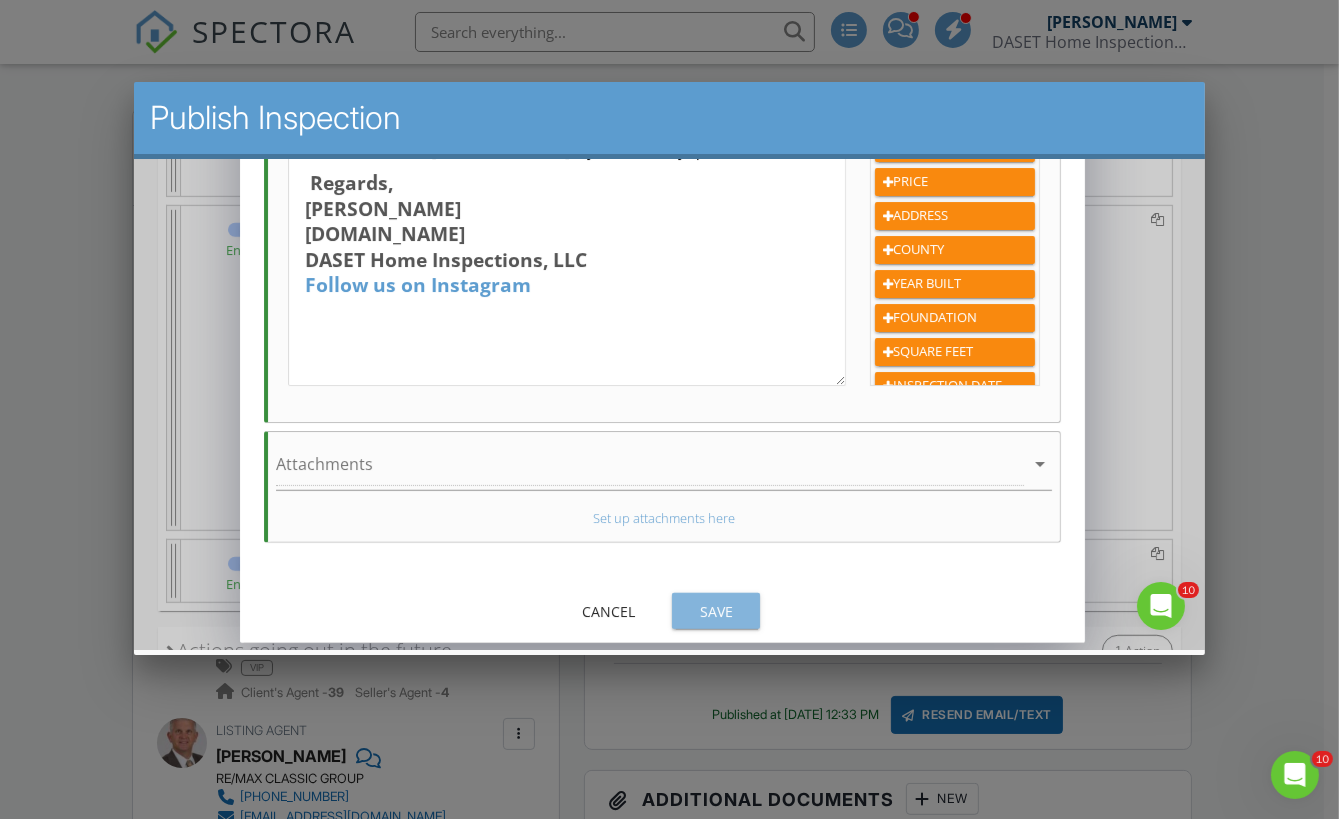 click on "Save" at bounding box center [715, 610] 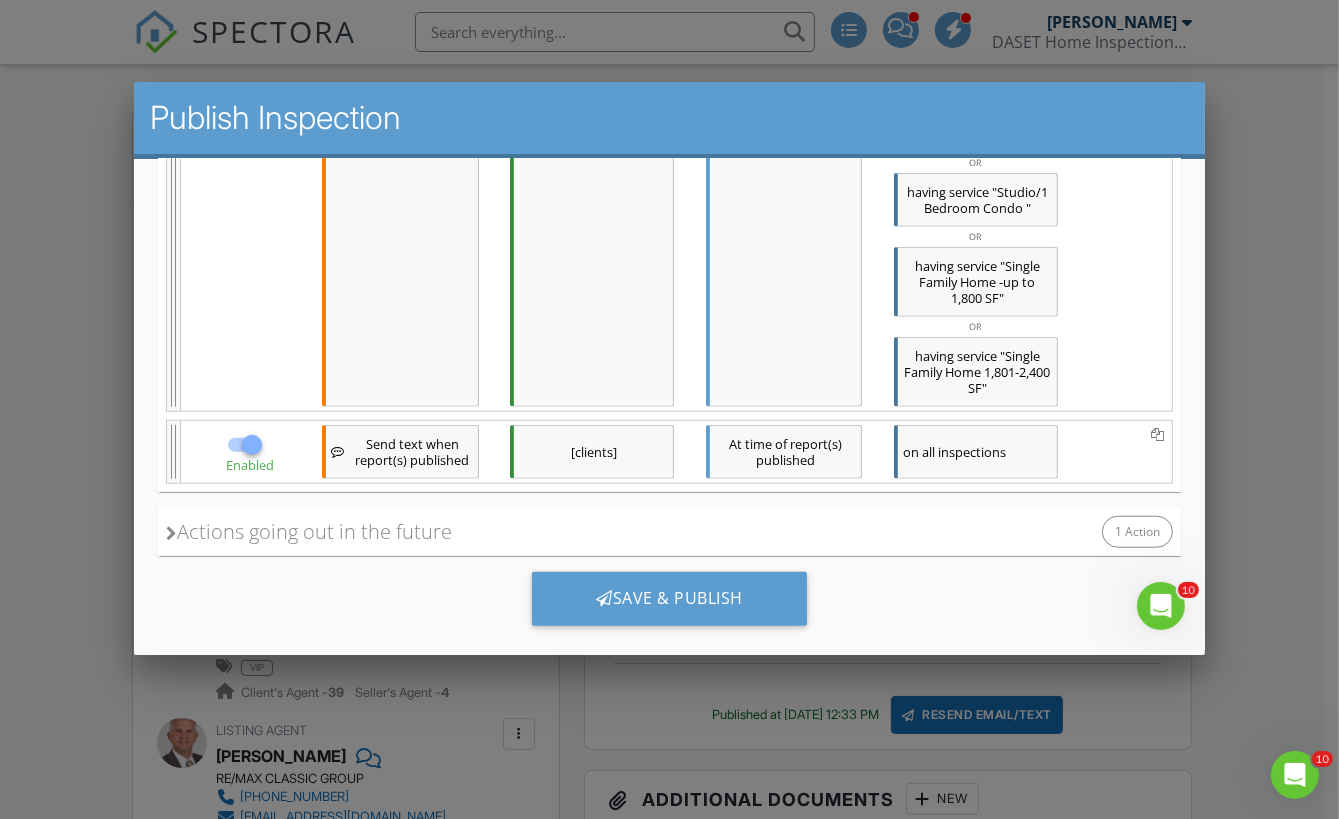 scroll, scrollTop: 1672, scrollLeft: 0, axis: vertical 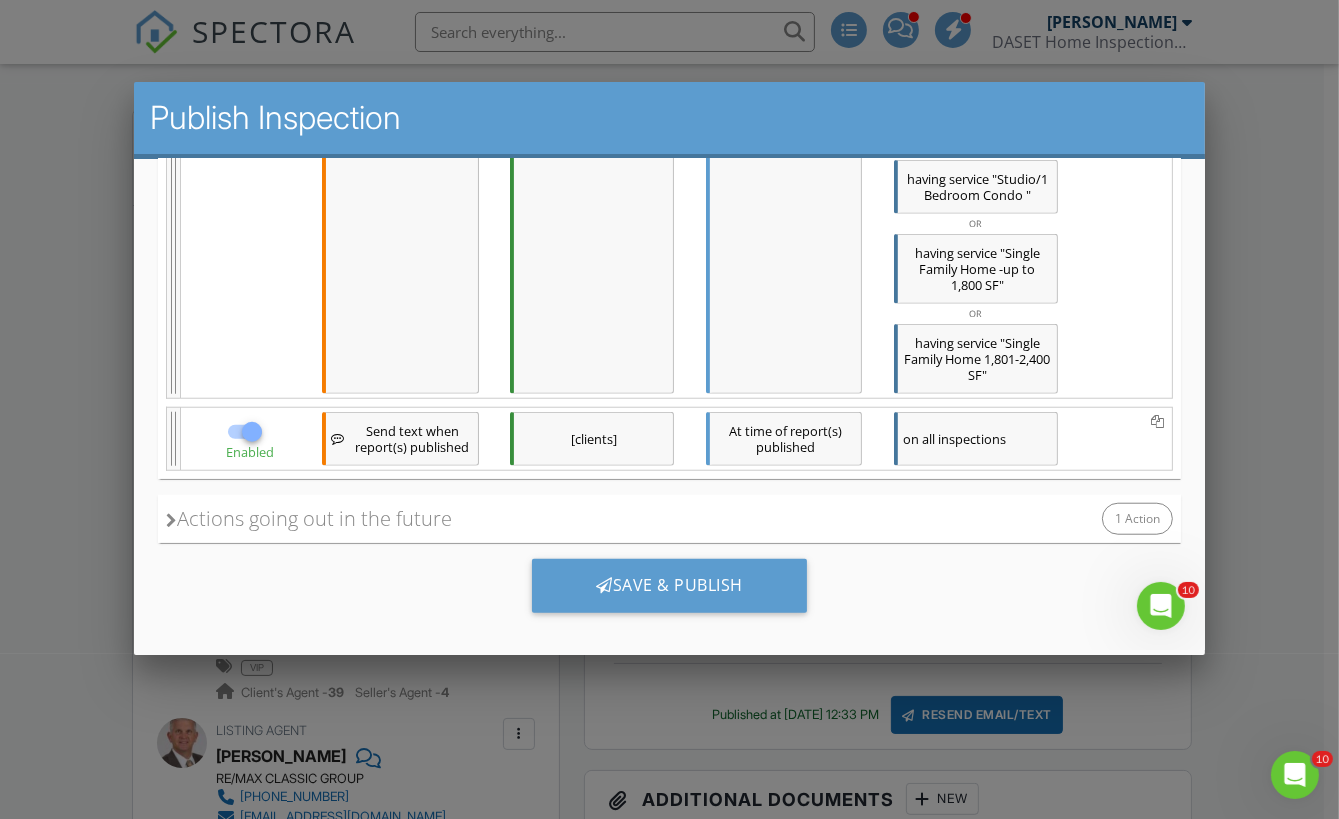 click on "[clients]" at bounding box center [591, 438] 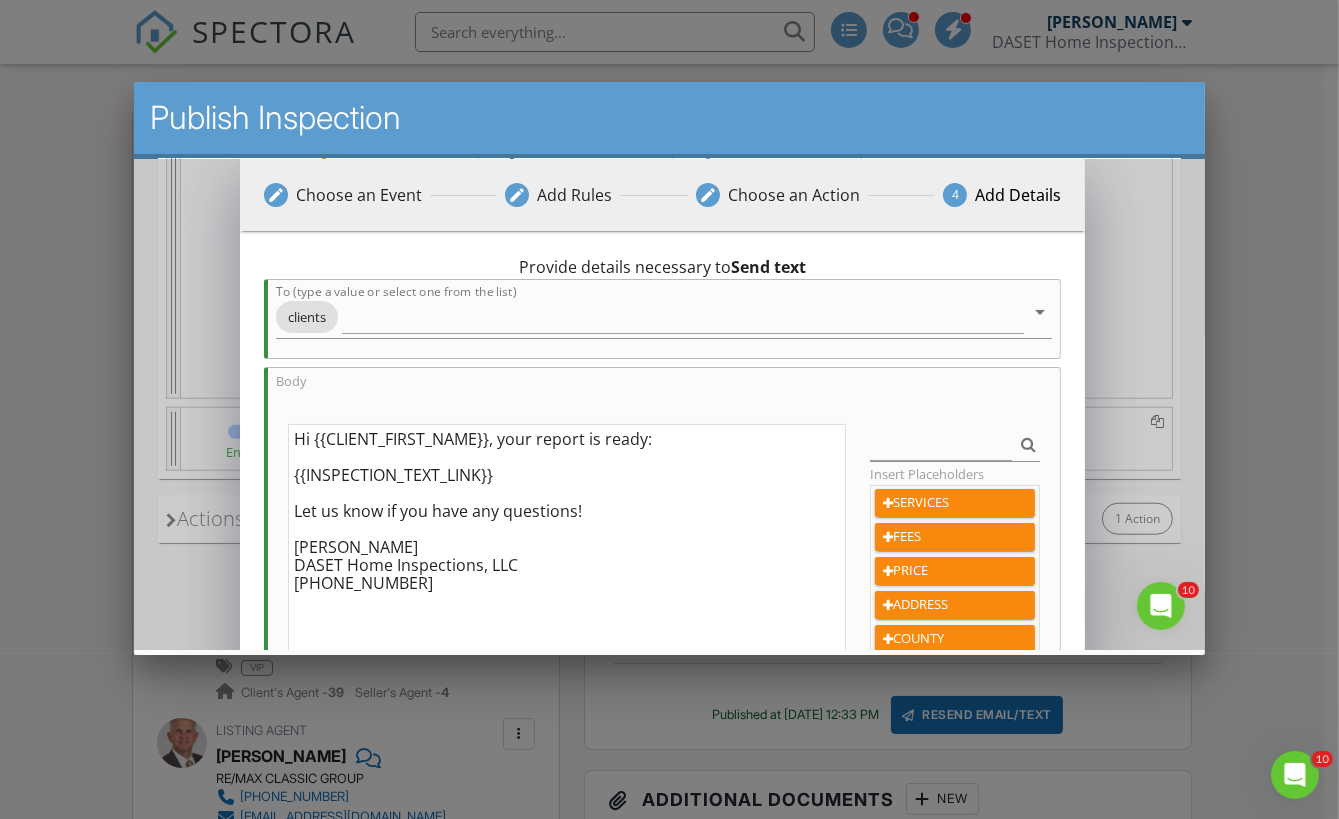 drag, startPoint x: 533, startPoint y: 435, endPoint x: 565, endPoint y: 446, distance: 33.83785 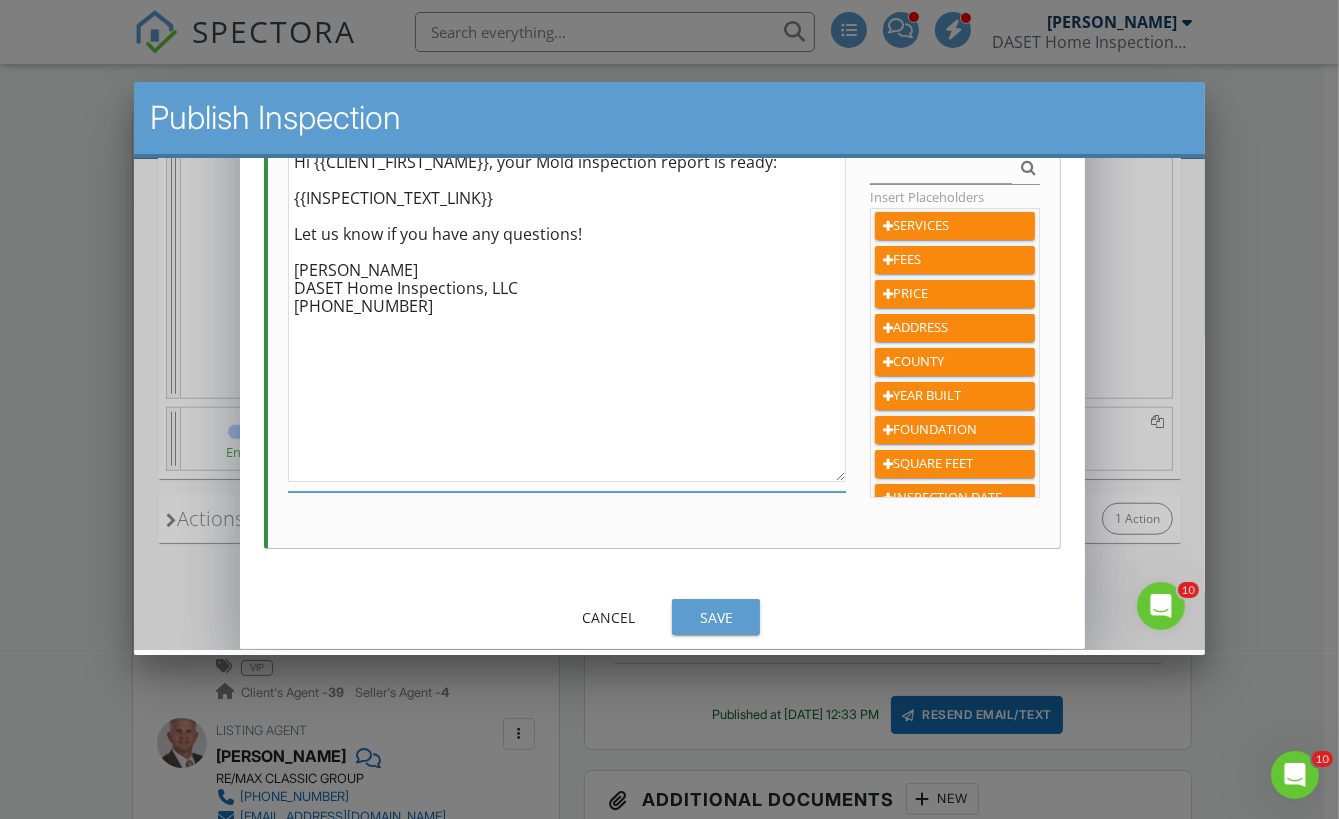 scroll, scrollTop: 285, scrollLeft: 0, axis: vertical 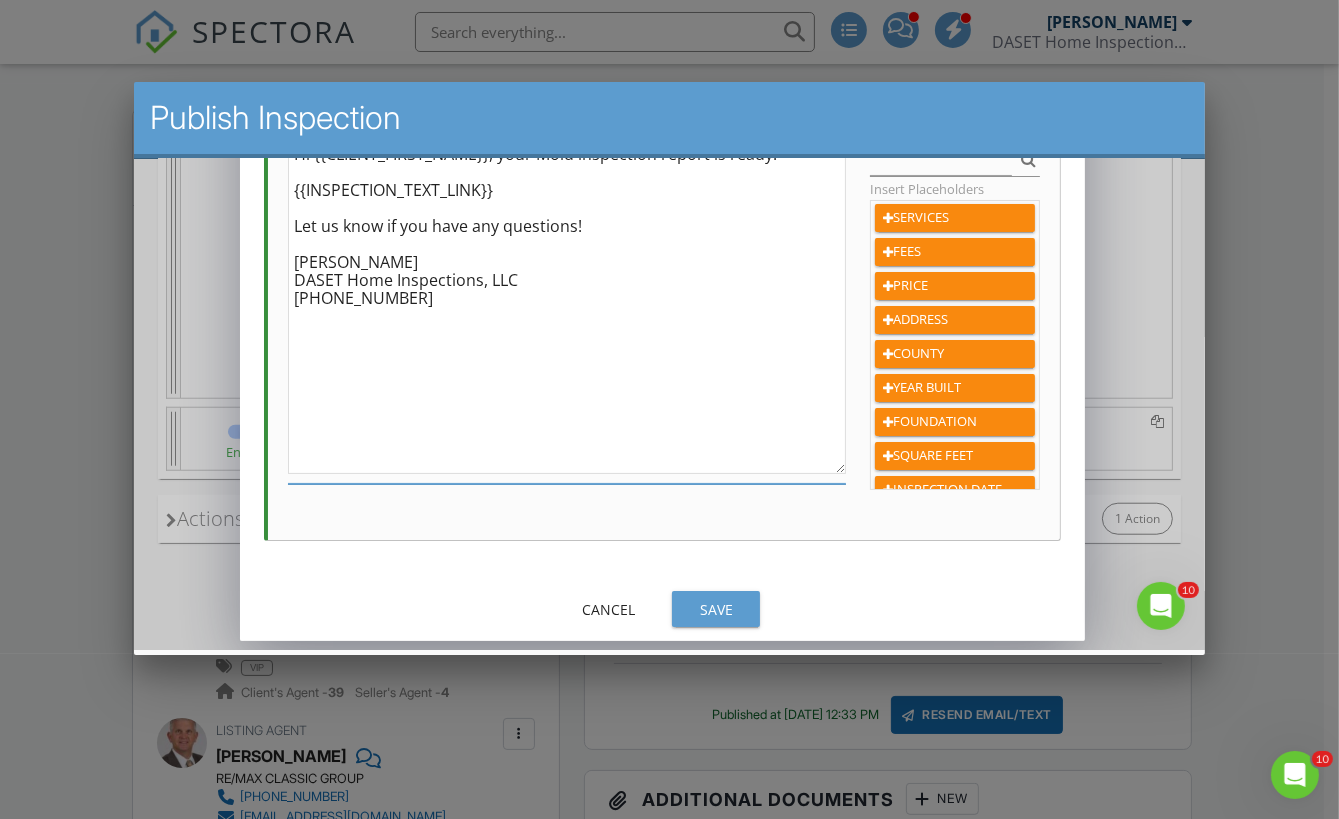 type on "Hi {{CLIENT_FIRST_NAME}}, your Mold inspection report is ready:
{{INSPECTION_TEXT_LINK}}
Let us know if you have any questions!
Dan Medina
DASET Home Inspections, LLC
(908) 954-8946" 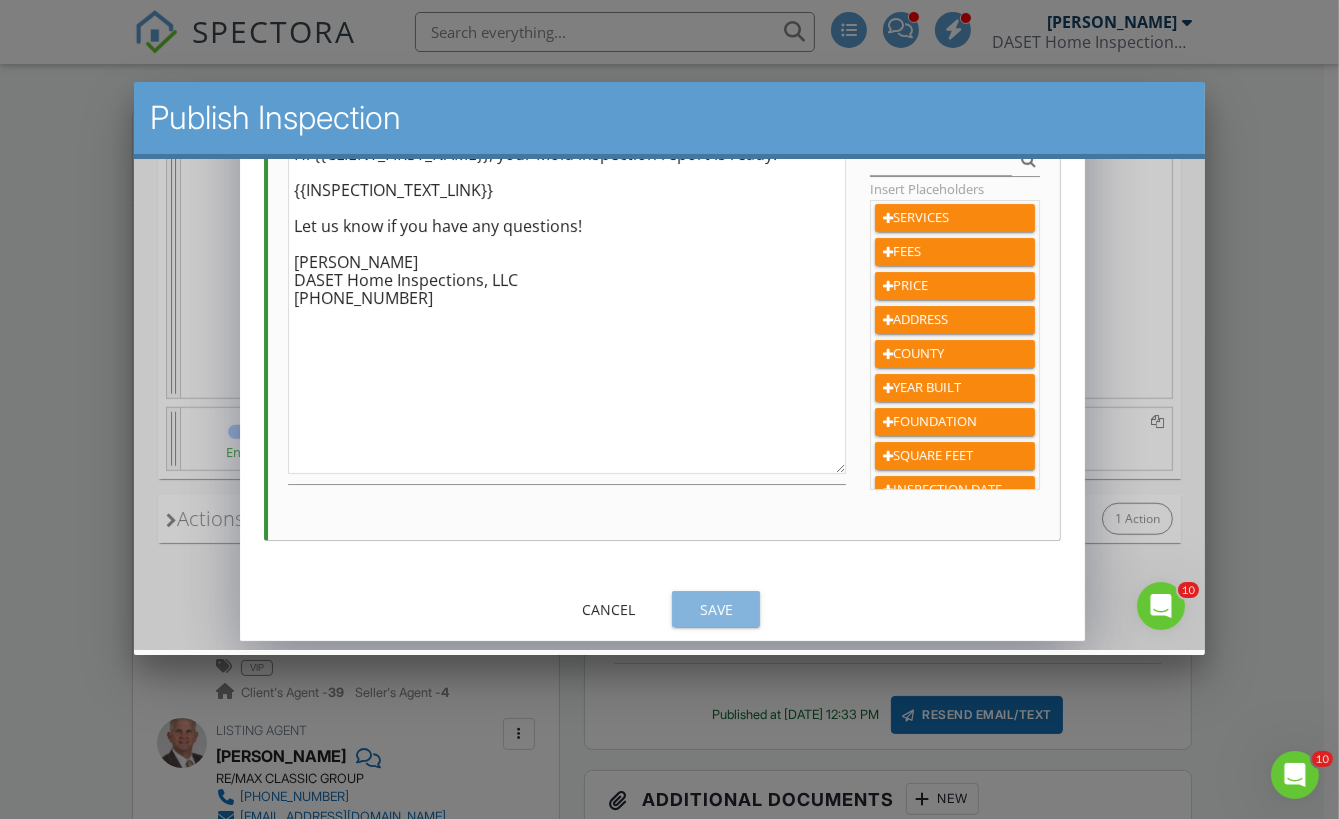 click on "Save" at bounding box center [715, 608] 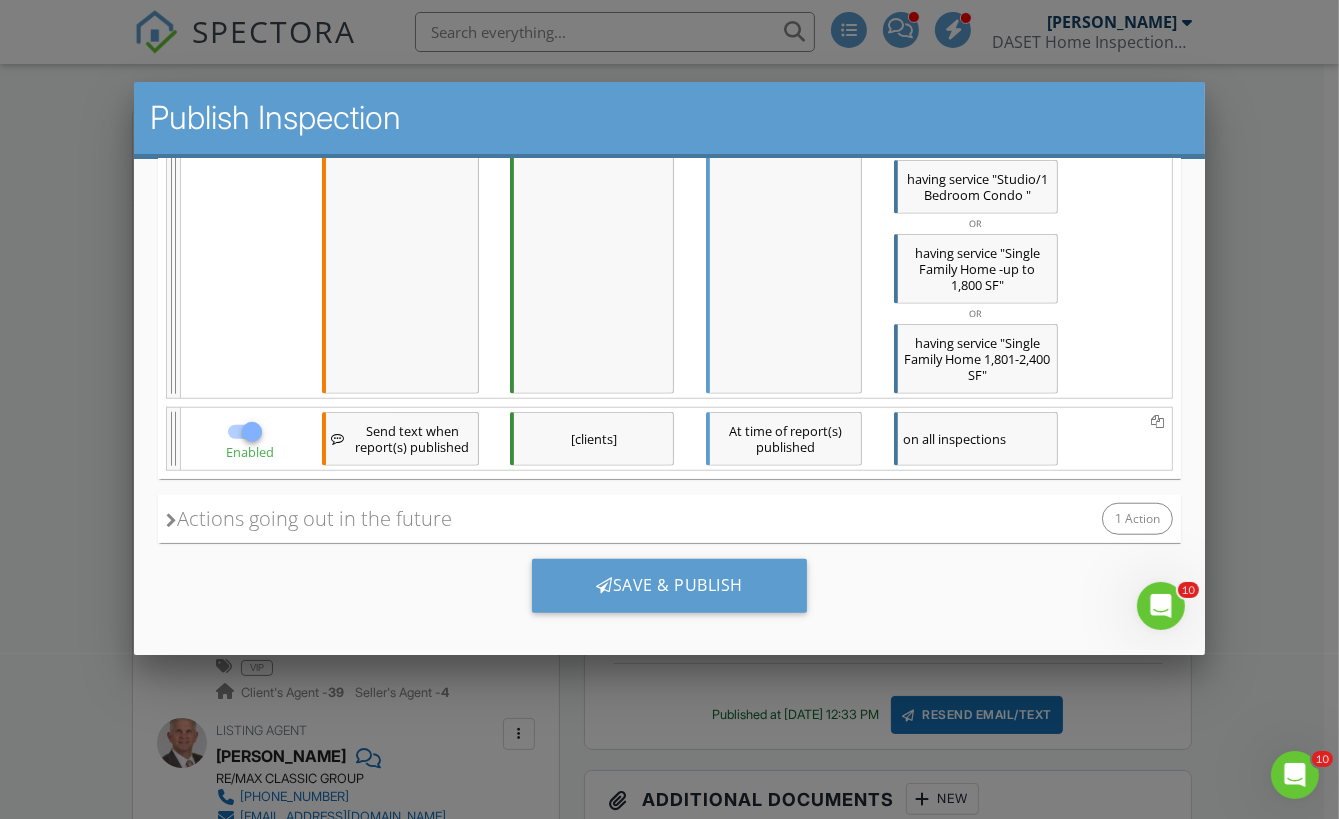 click on "Actions going out in the future
1 Action" at bounding box center [668, 518] 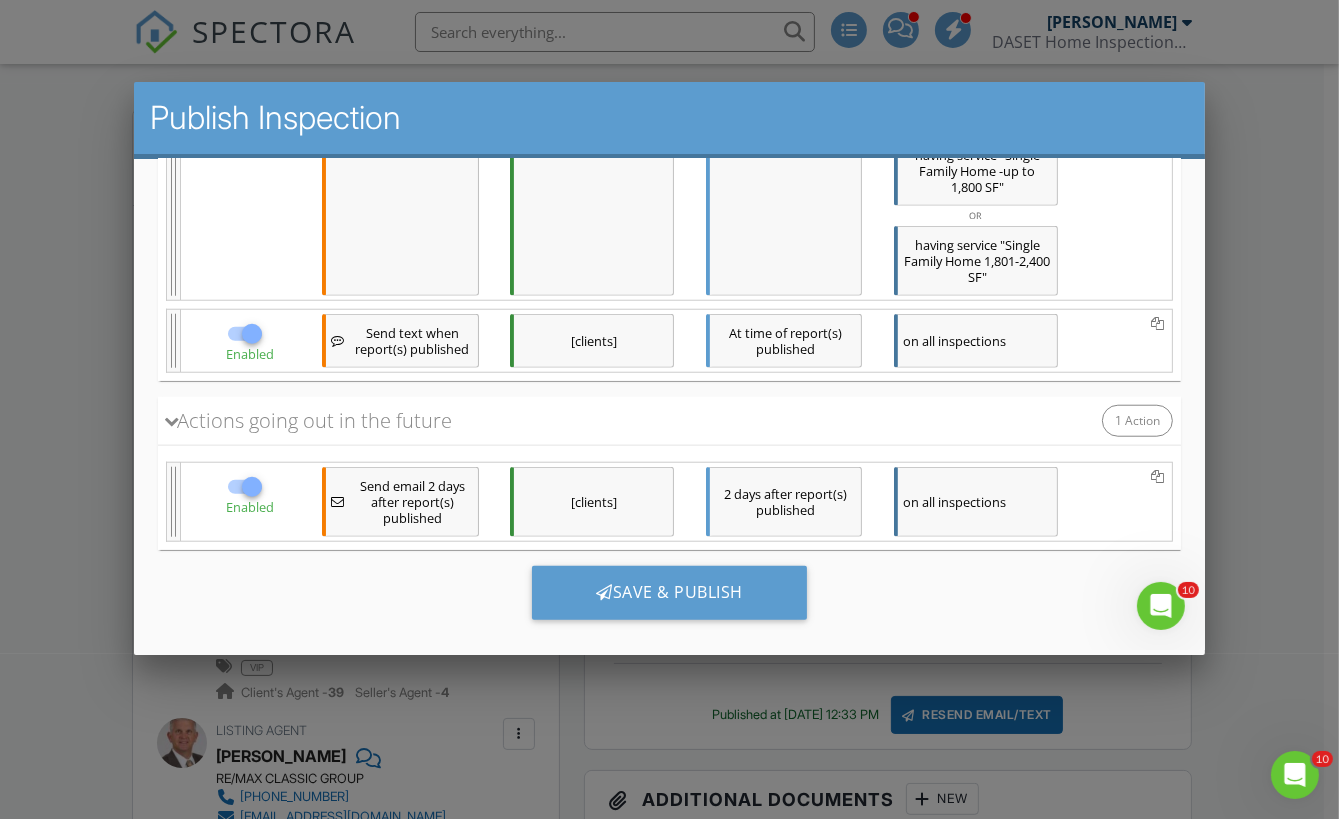 scroll, scrollTop: 1771, scrollLeft: 0, axis: vertical 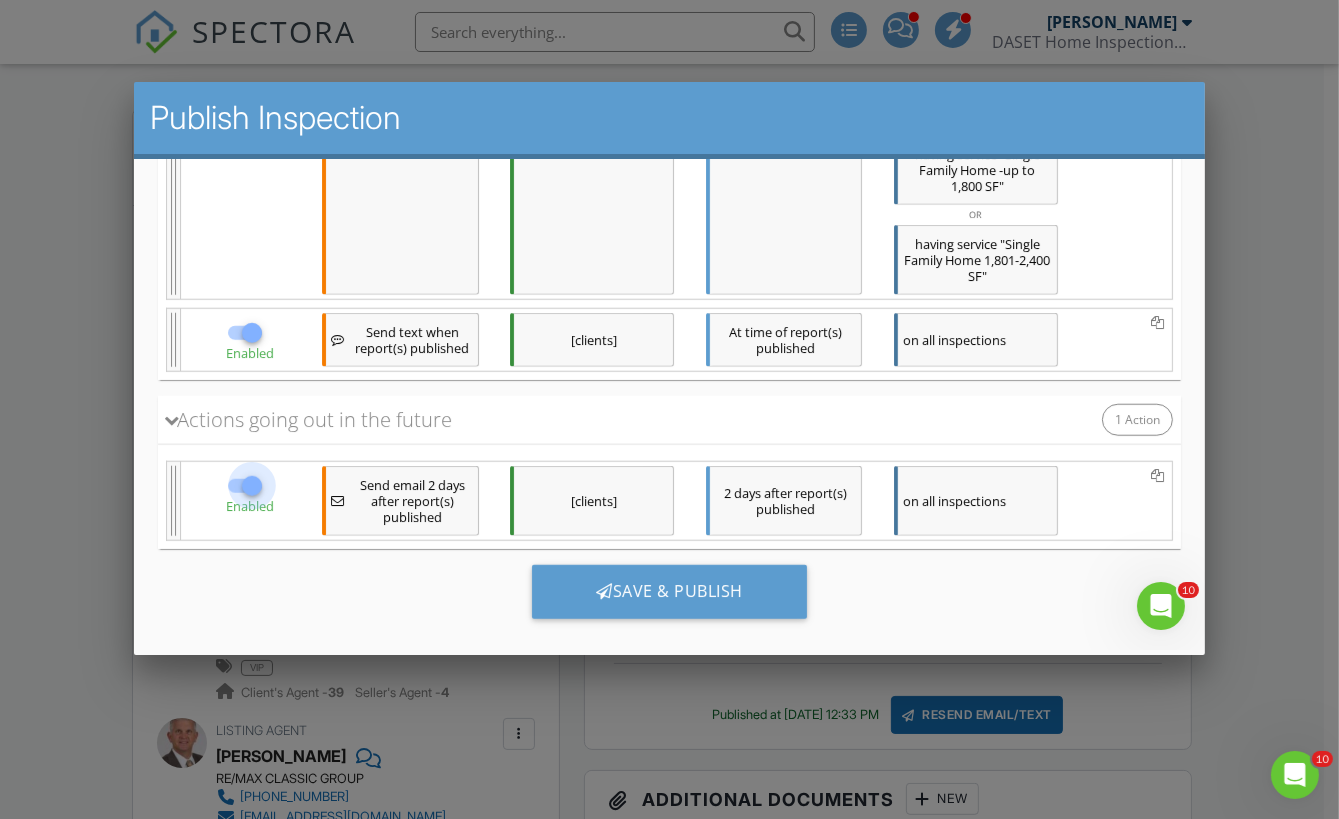 click at bounding box center [251, 485] 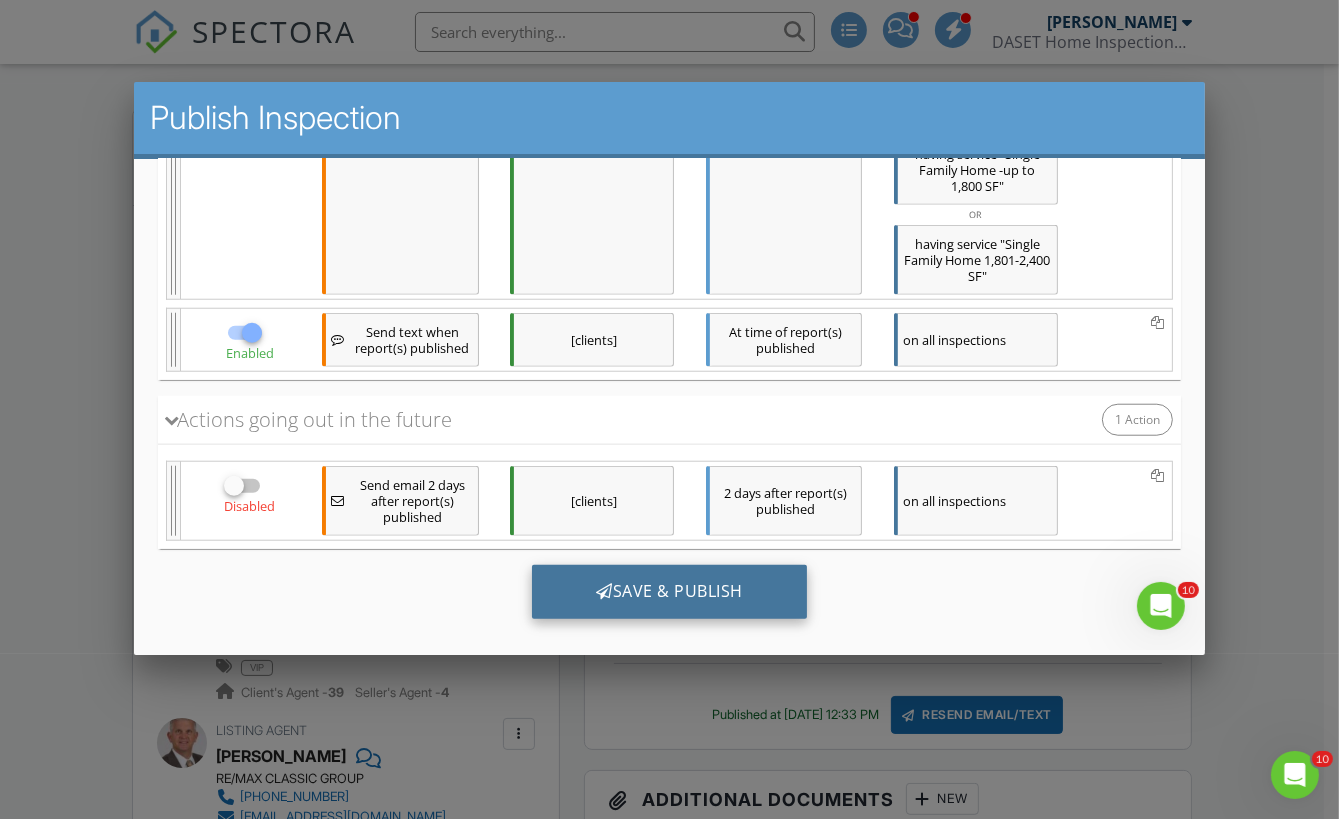 click on "Save & Publish" at bounding box center [668, 591] 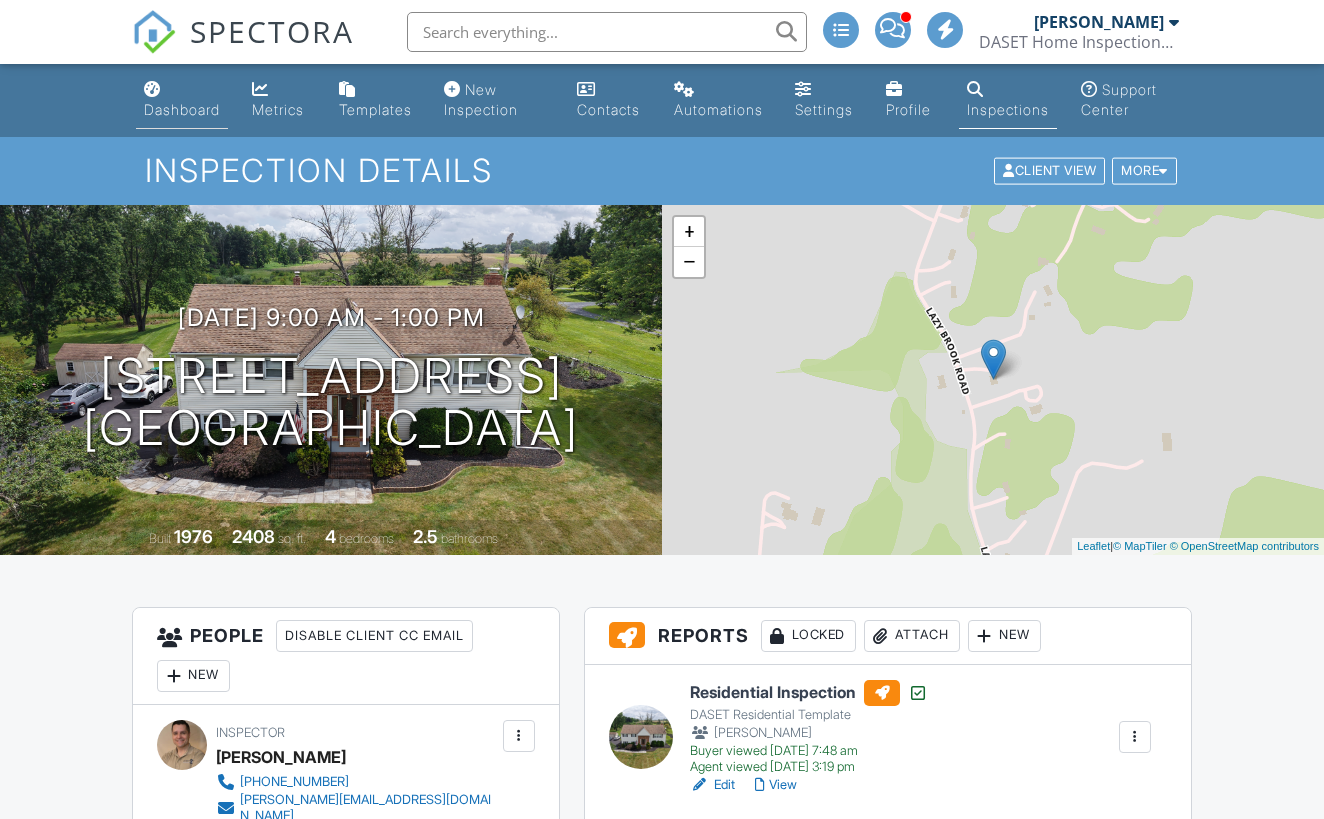 scroll, scrollTop: 0, scrollLeft: 0, axis: both 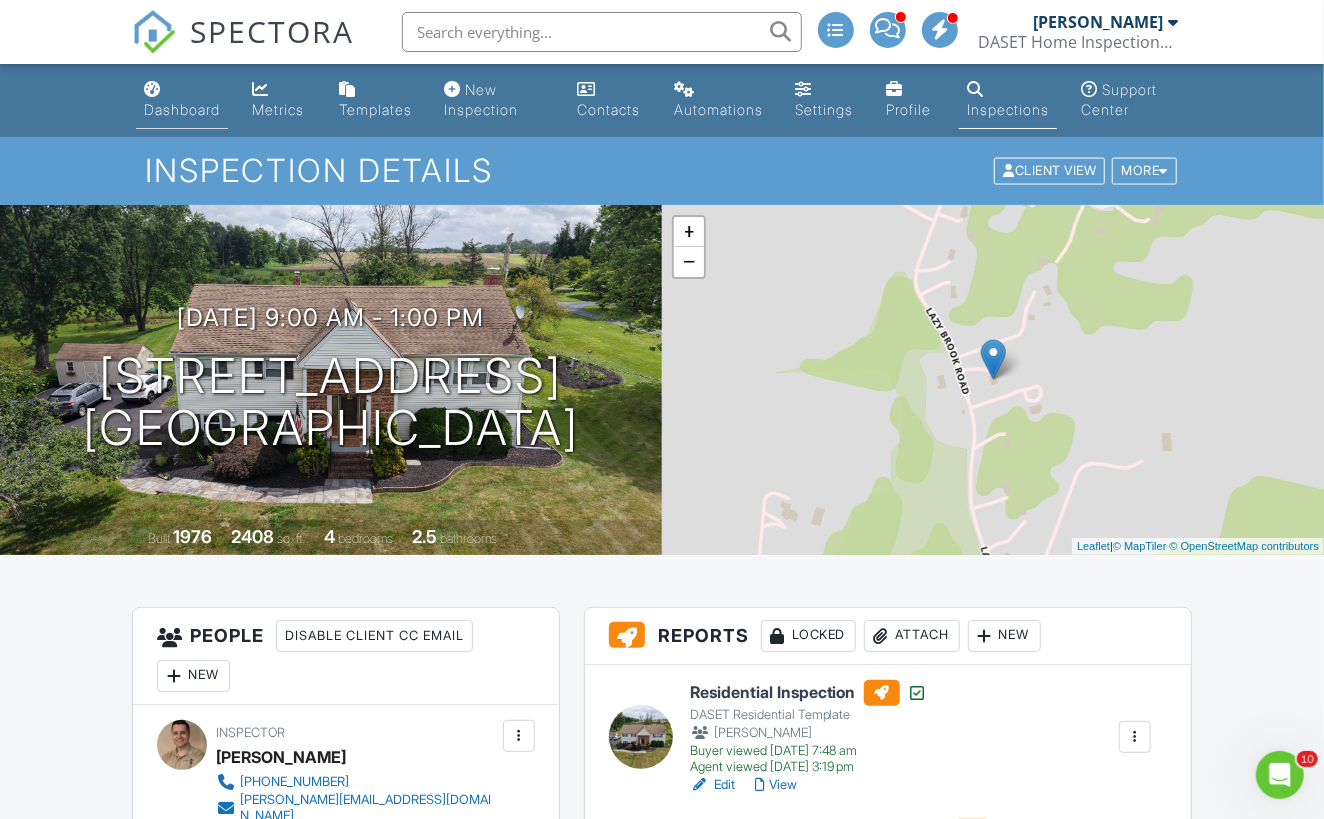 click on "Dashboard" at bounding box center [182, 109] 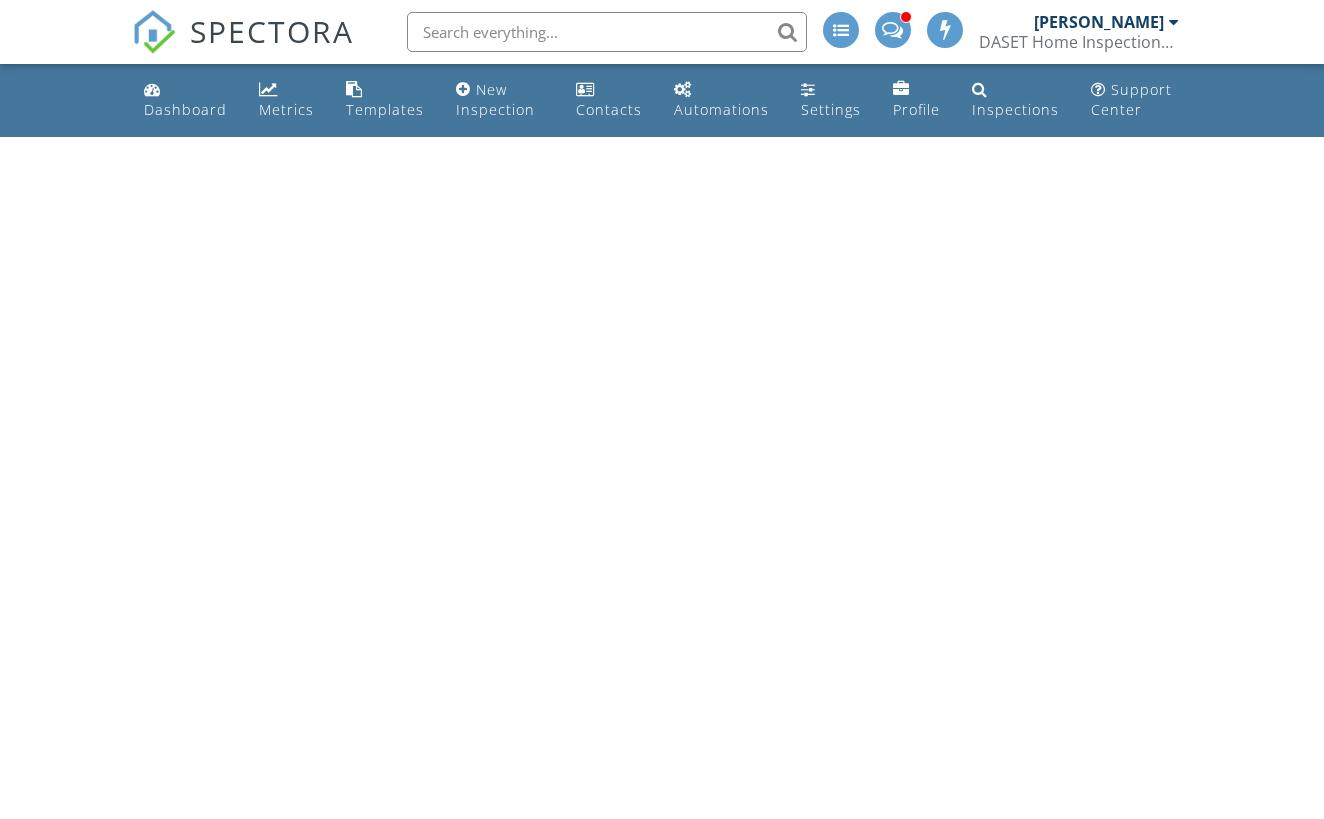 scroll, scrollTop: 0, scrollLeft: 0, axis: both 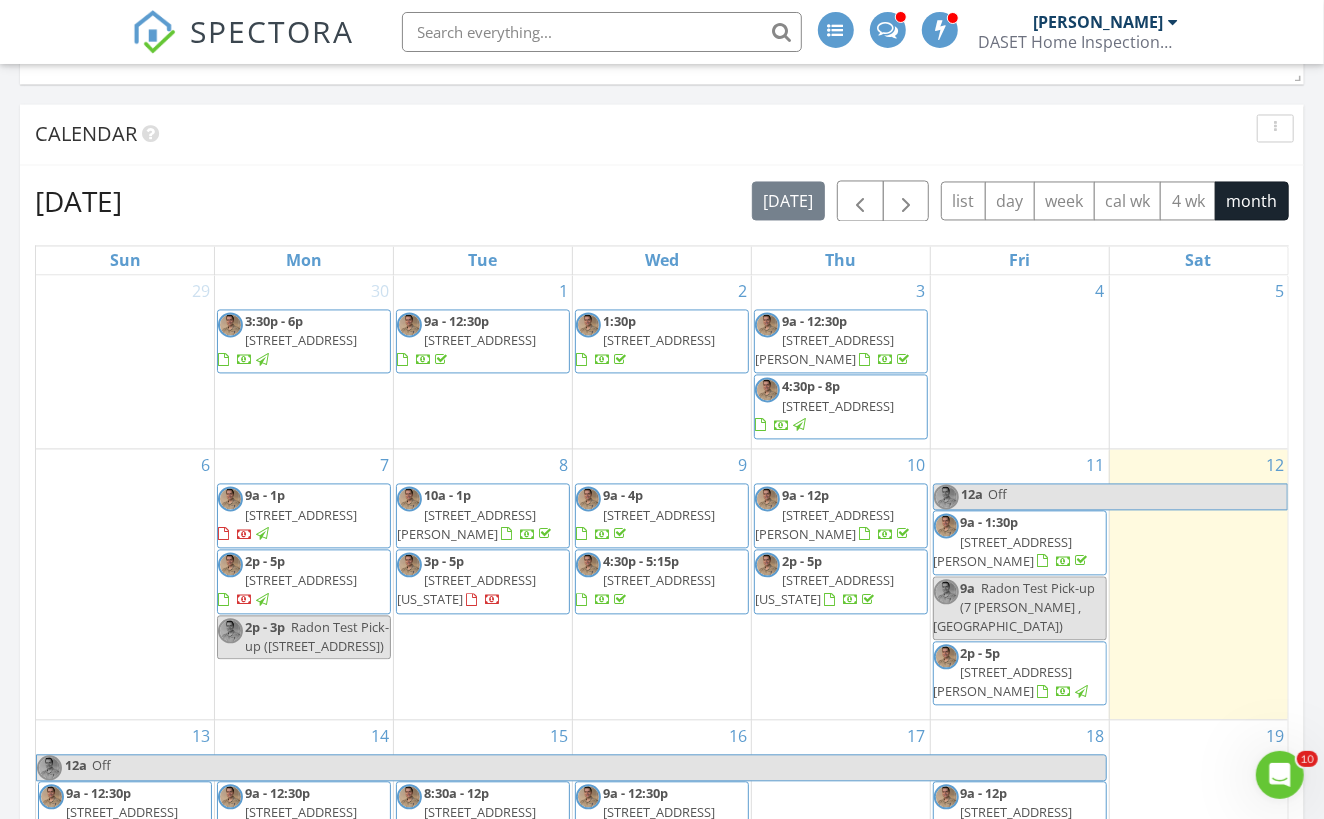 click on "[STREET_ADDRESS]" at bounding box center [659, 516] 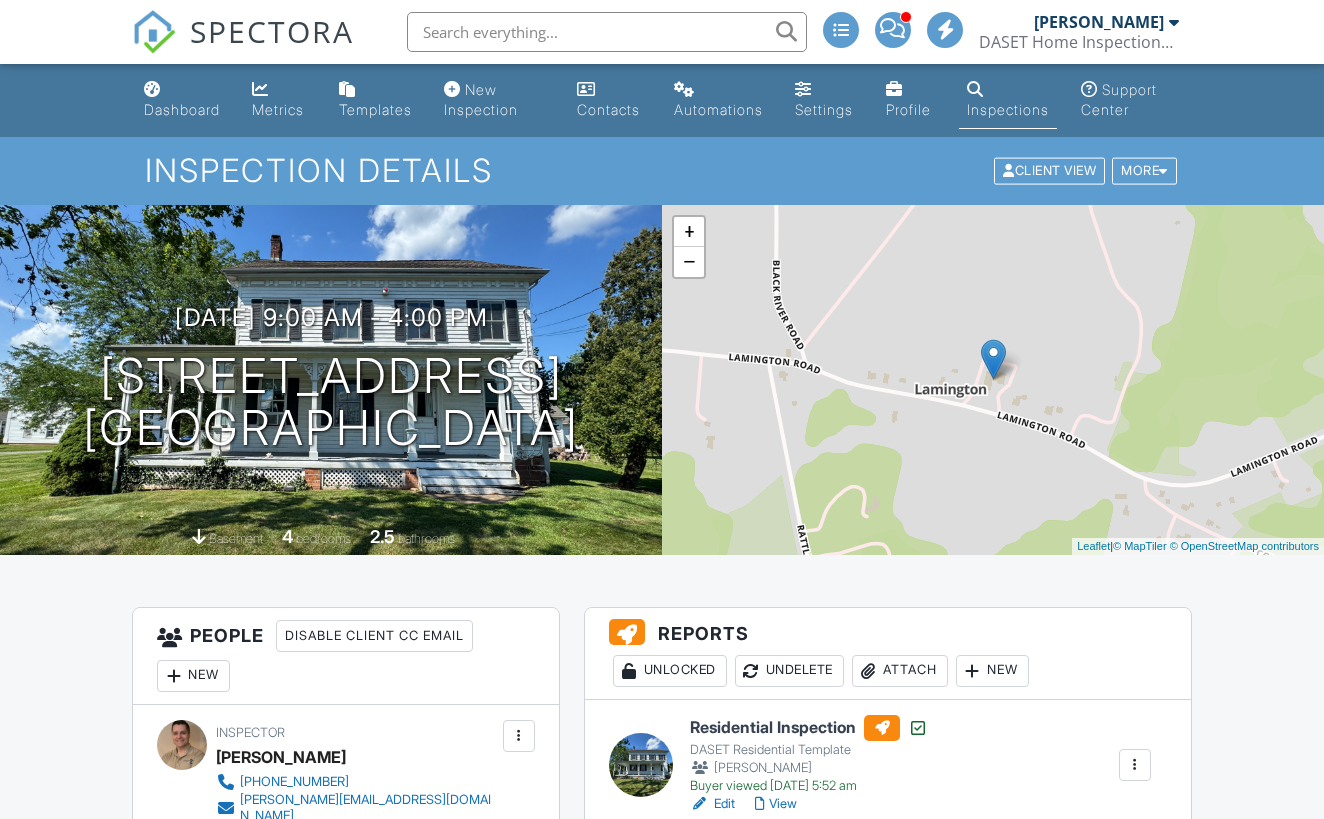 scroll, scrollTop: 0, scrollLeft: 0, axis: both 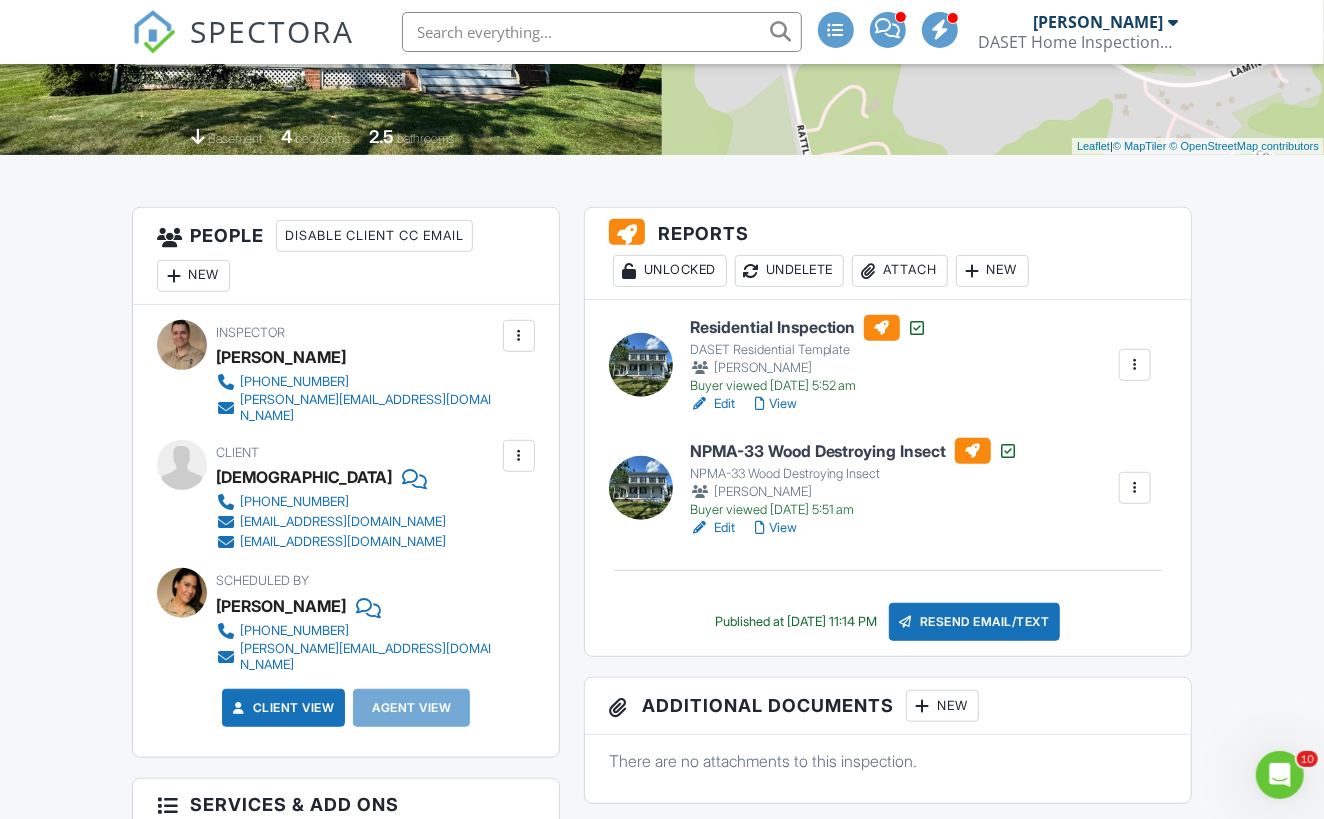 click at bounding box center (973, 271) 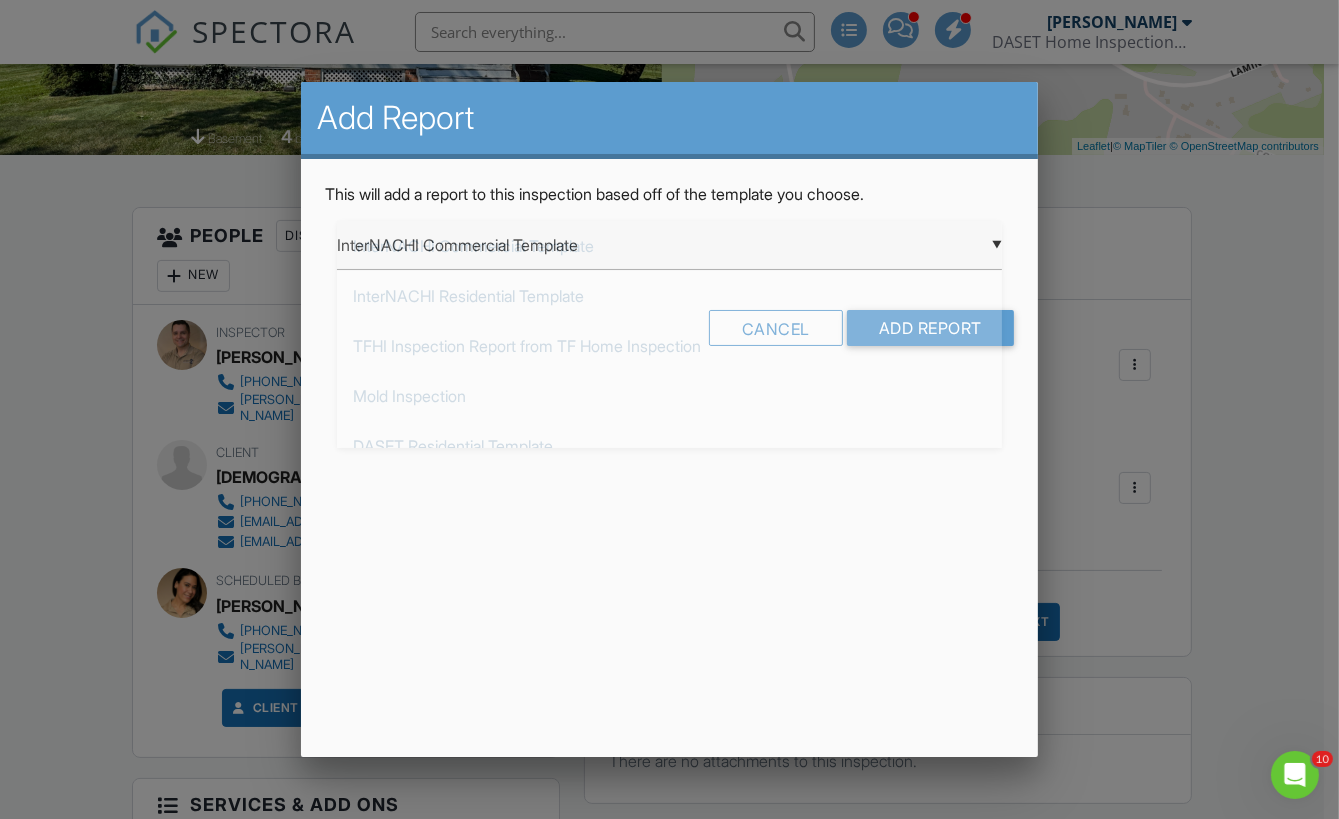 click on "▼ InterNACHI Commercial Template InterNACHI Commercial Template InterNACHI Residential Template TFHI Inspection Report from TF Home Inspection Mold Inspection DASET Residential Template InterNACHI Narrative Library 1.9: Residential from Kenton Shepard InterNACHI Narrative Library 1.9: Residential from Kenton Shepard Lead-Based Paint Questioner Lead-Based Paint Questioner for tenants and property owner Lead-Based Paint Safe Certification NPMA-33 Wood Destroying Insect Underground Oil Tank Search from TF Home Inspection InterNACHI Commercial Template
InterNACHI Residential Template
TFHI Inspection Report from TF Home Inspection
Mold Inspection
DASET Residential Template
InterNACHI Narrative Library 1.9: Residential from Kenton Shepard
InterNACHI Narrative Library 1.9: Residential from Kenton Shepard
Lead-Based Paint Questioner
Lead-Based Paint Questioner for tenants and property owner
Lead-Based Paint Safe Certification
NPMA-33 Wood Destroying Insect" at bounding box center (669, 245) 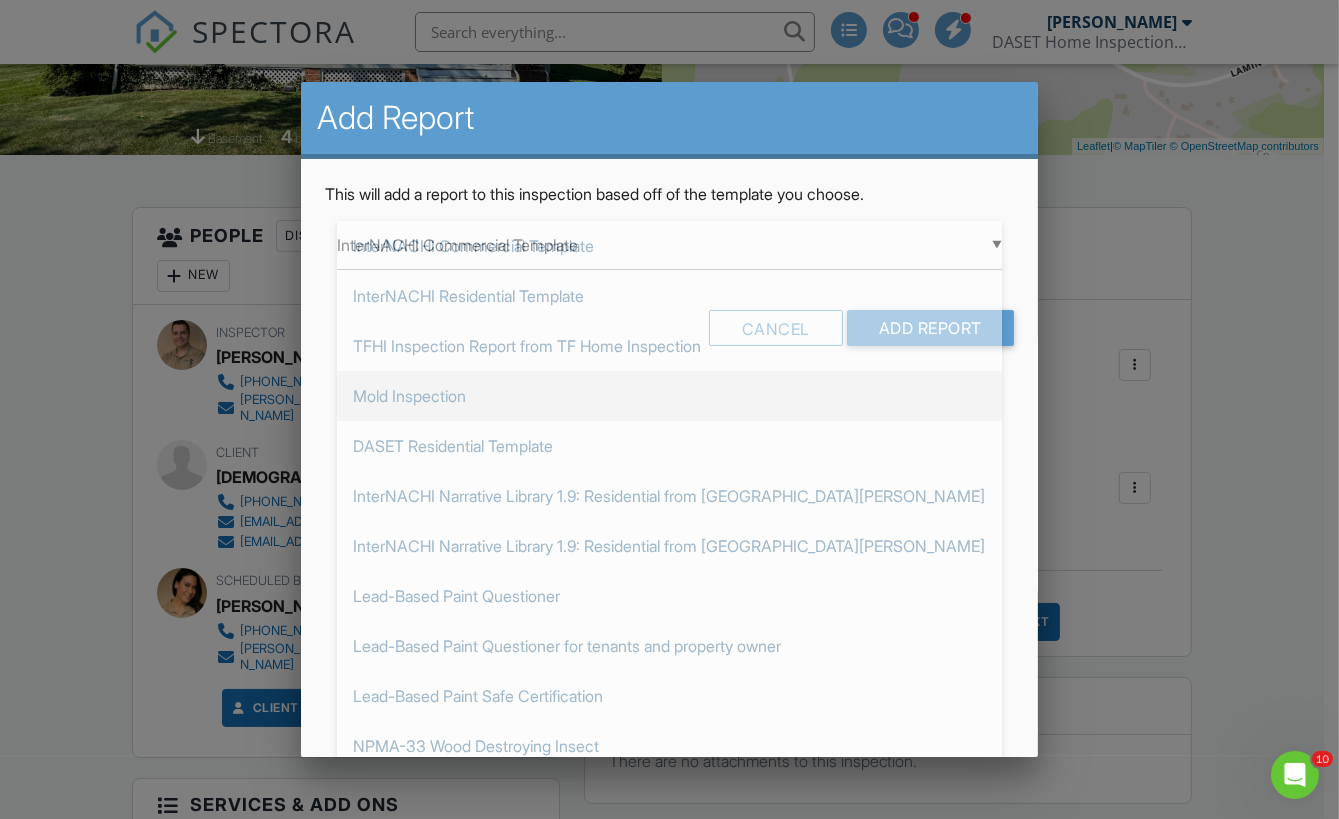 click on "Mold Inspection" at bounding box center (669, 396) 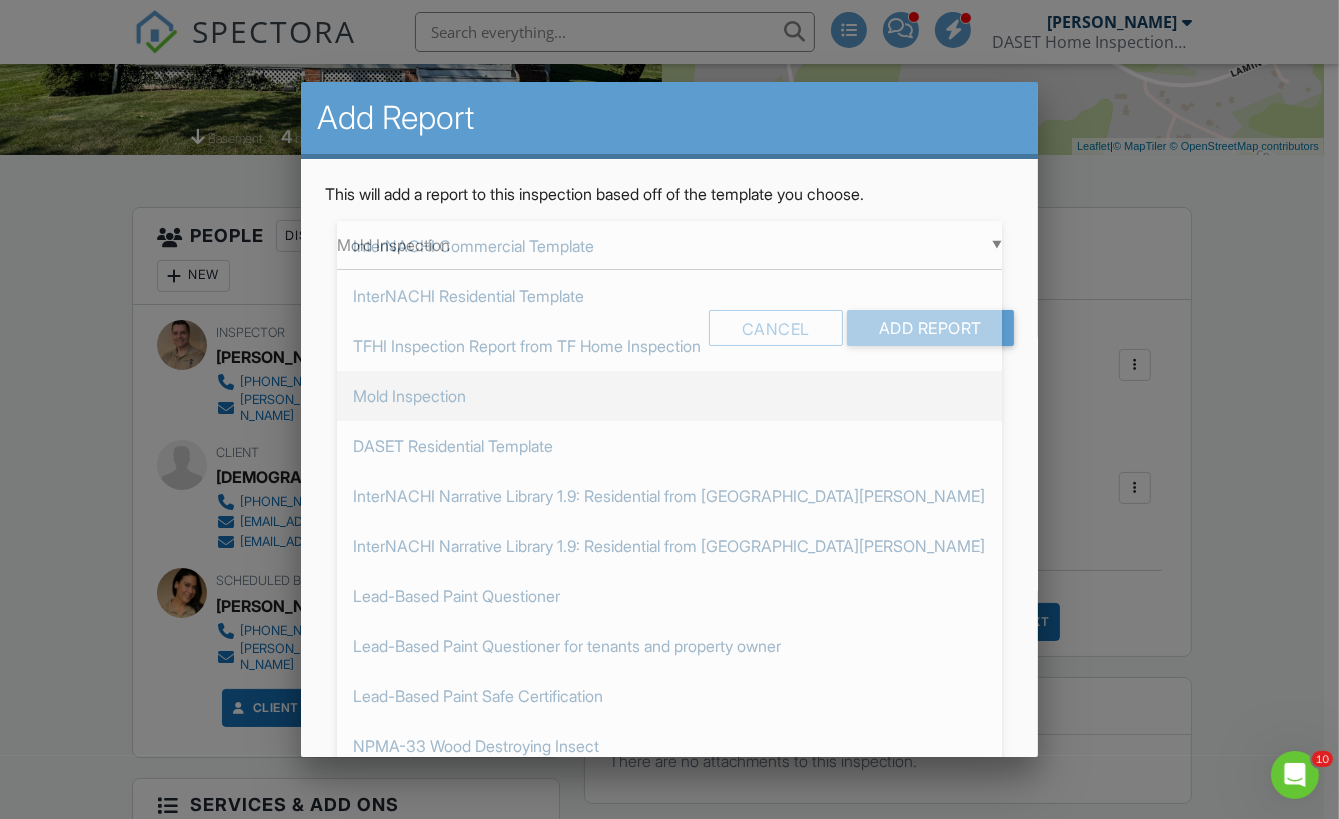 scroll, scrollTop: 2, scrollLeft: 0, axis: vertical 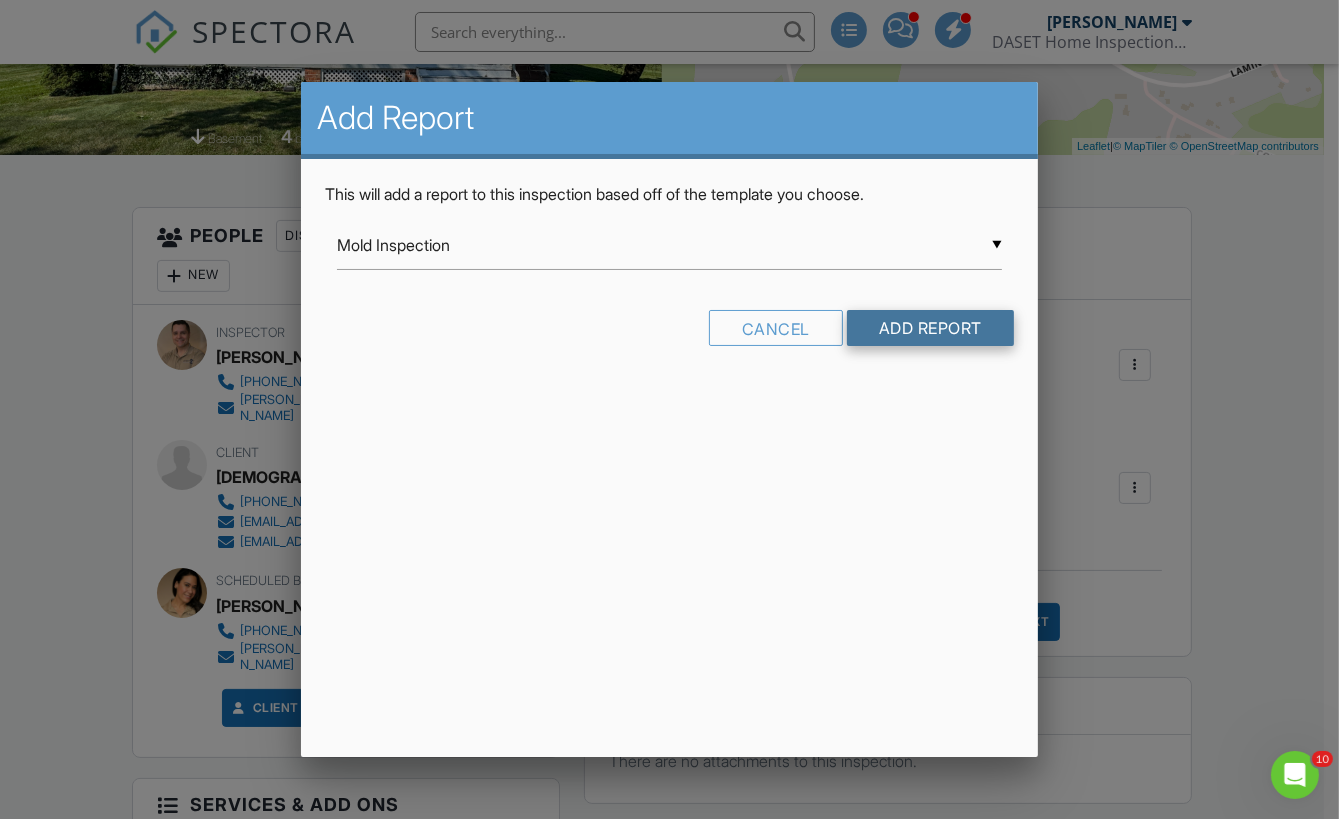 click on "Add Report" at bounding box center [930, 328] 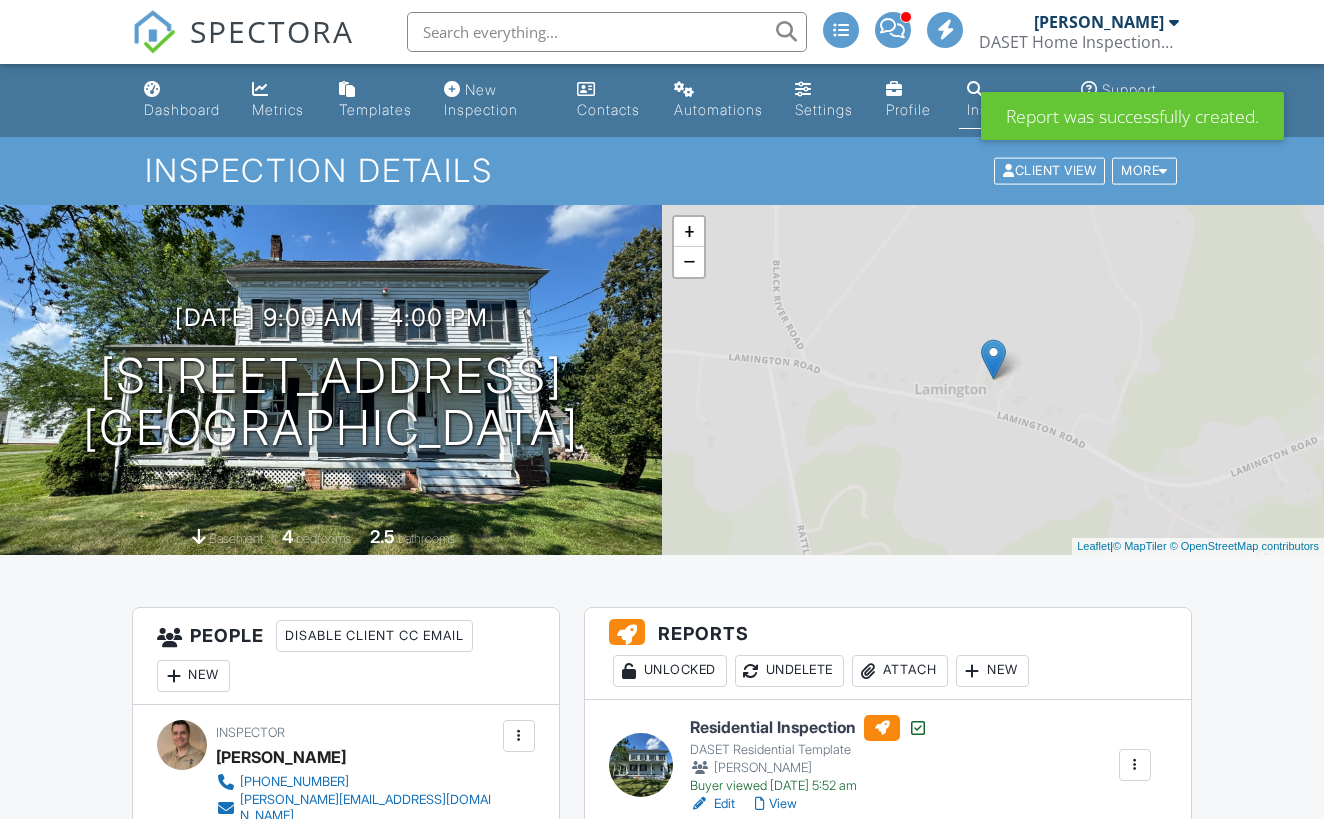 scroll, scrollTop: 0, scrollLeft: 0, axis: both 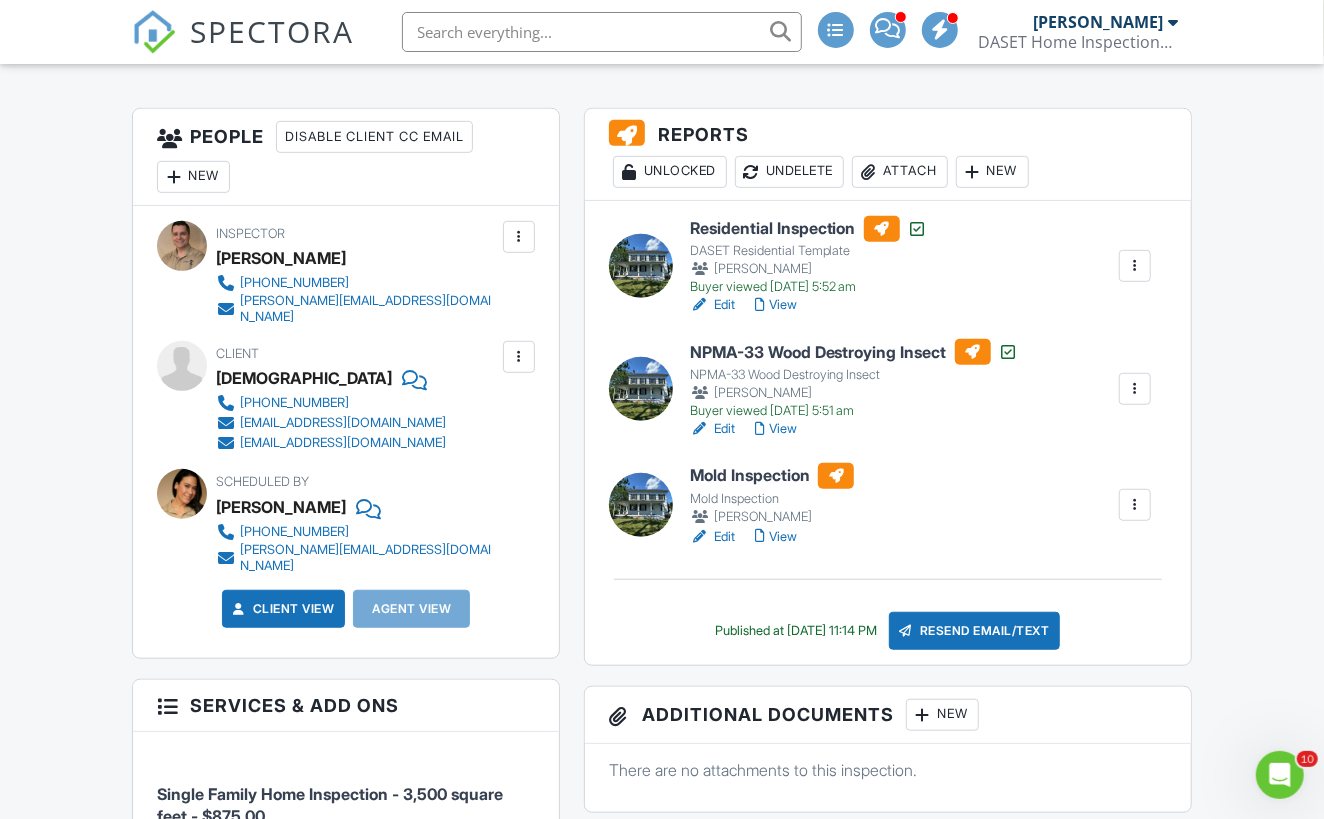 click on "Edit" at bounding box center [712, 537] 